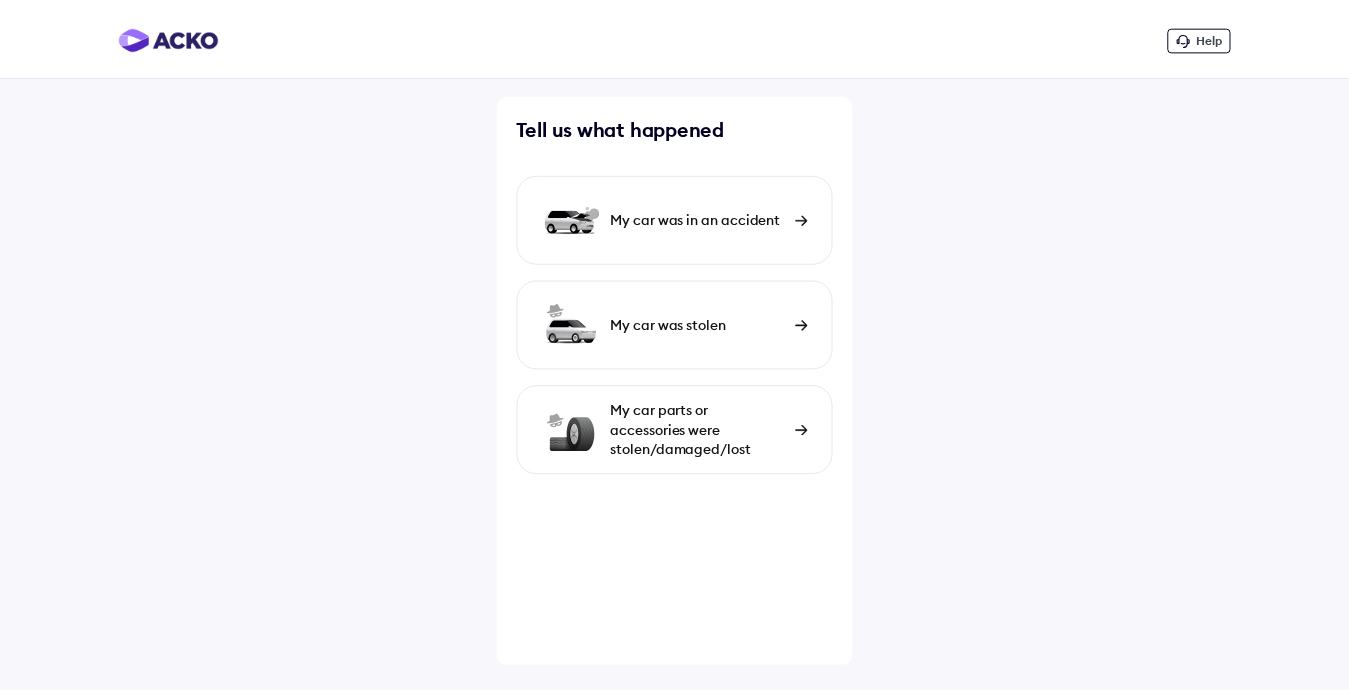 scroll, scrollTop: 0, scrollLeft: 0, axis: both 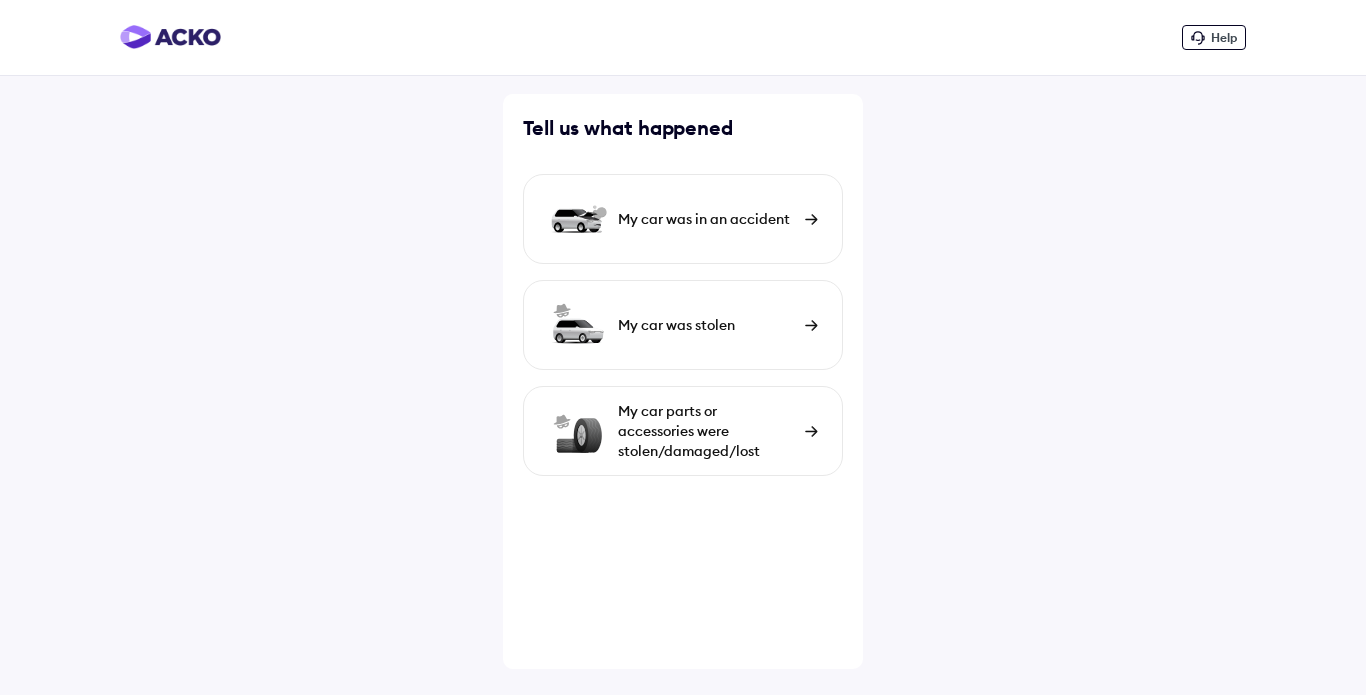 click on "My car parts or accessories were stolen/damaged/lost" at bounding box center (706, 431) 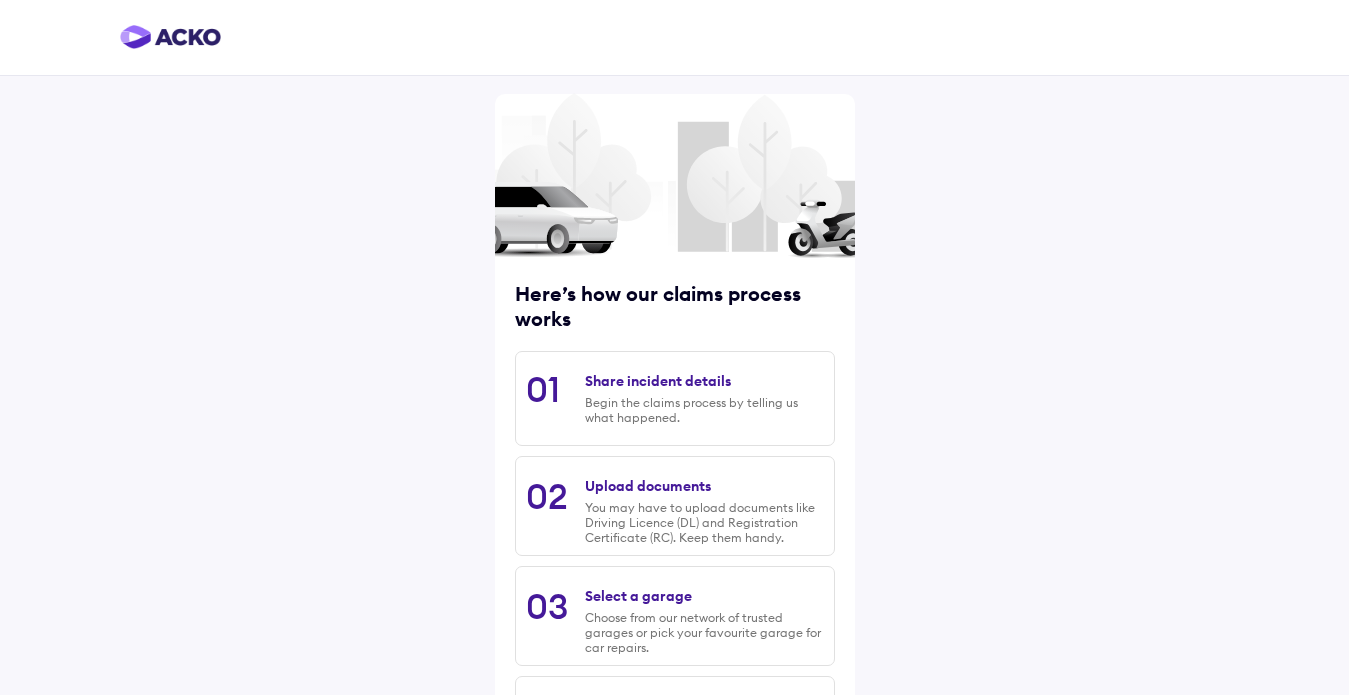 click on "Here’s how our claims process works 01 Share incident details Begin the claims process by telling us what happened. 02 Upload documents You may have to upload documents like Driving Licence (DL) and Registration Certificate (RC). Keep them handy. 03 Select a garage Choose from our network of trusted garages or pick your favourite garage for  car repairs. 04 Stress-free claim settlement Get cashless repairs at a garage of your choice or a quick reimbursement for car repairs. Get started" at bounding box center (674, 448) 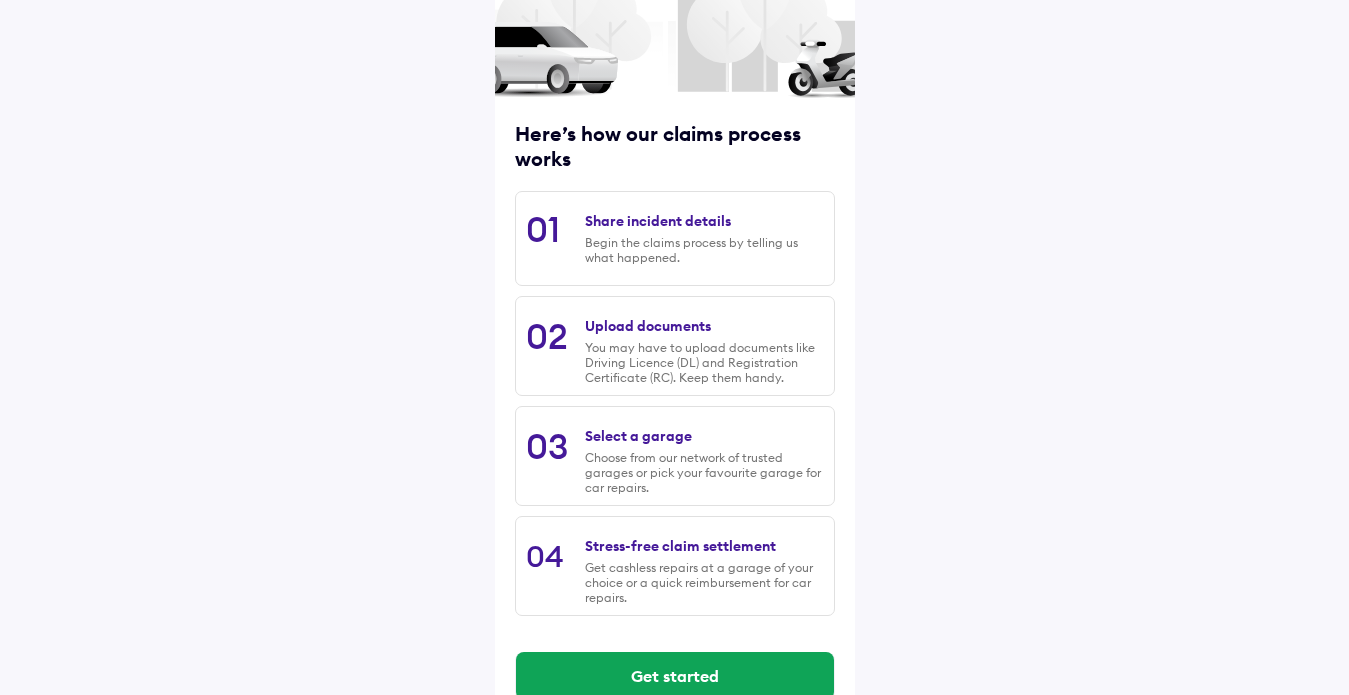 scroll, scrollTop: 200, scrollLeft: 0, axis: vertical 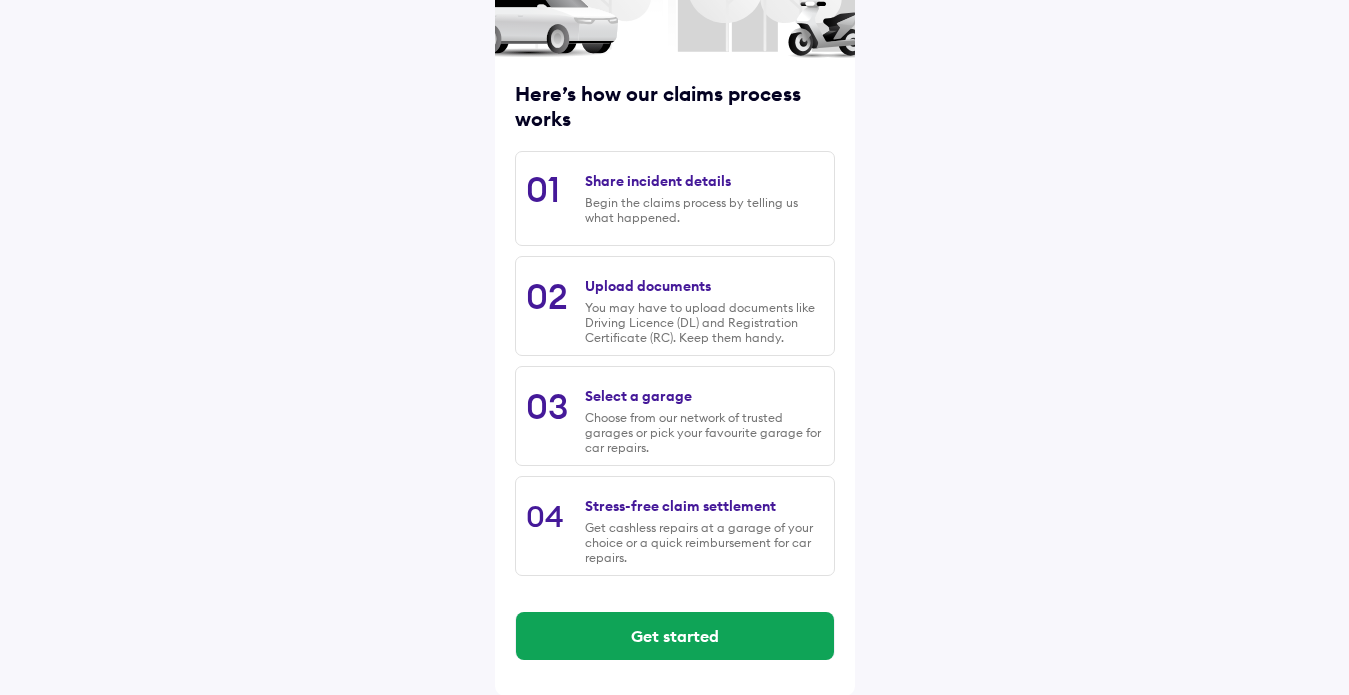 click on "Share incident details Begin the claims process by telling us what happened." at bounding box center [704, 198] 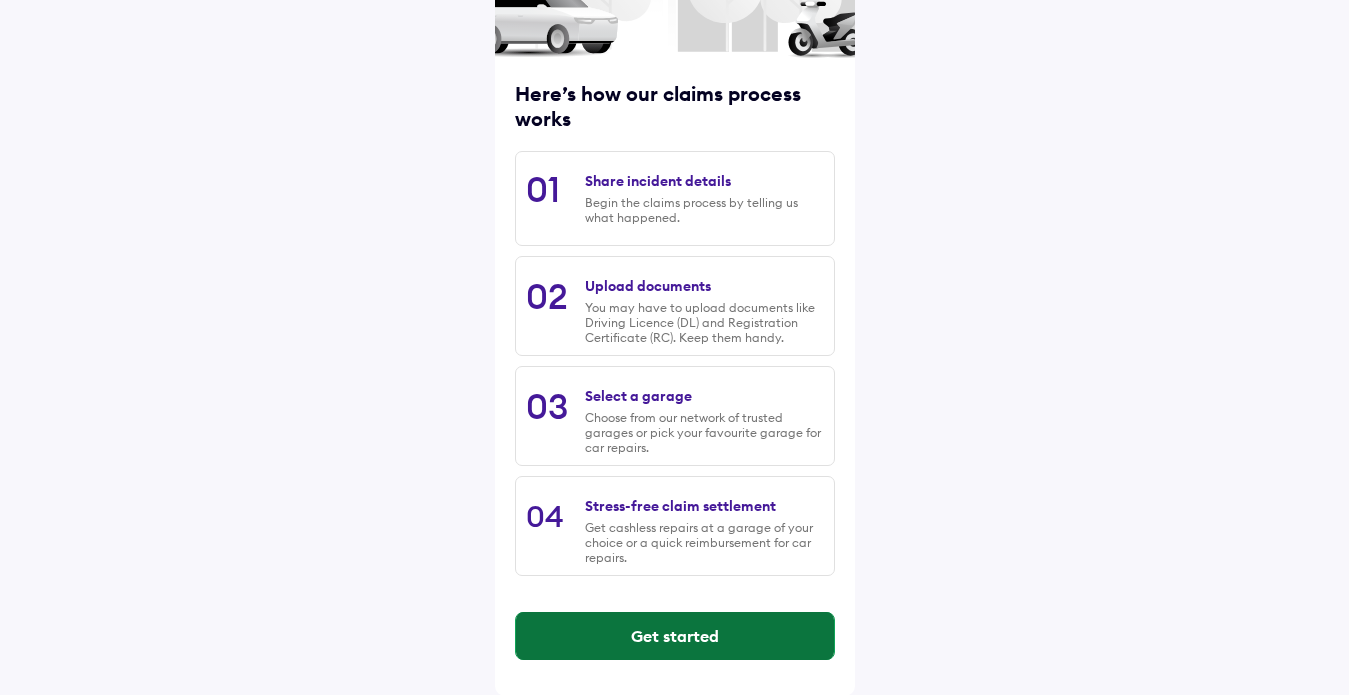 click on "Get started" at bounding box center (675, 636) 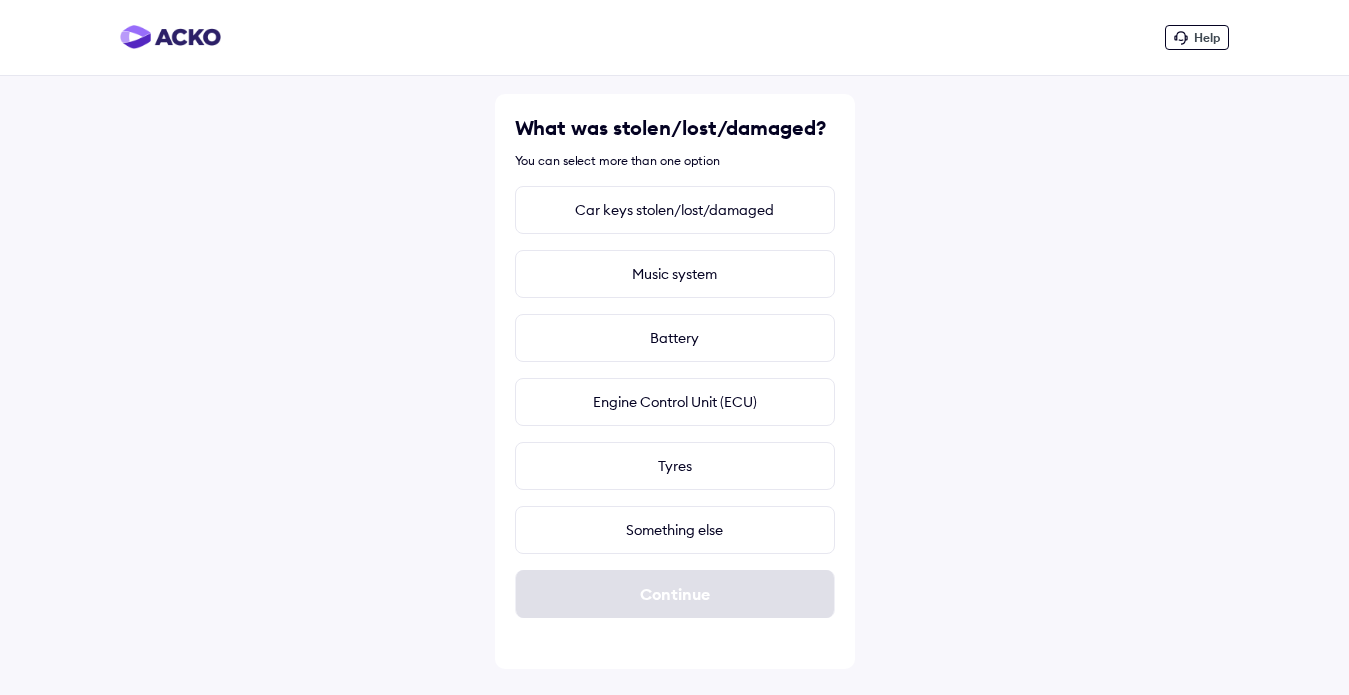scroll, scrollTop: 0, scrollLeft: 0, axis: both 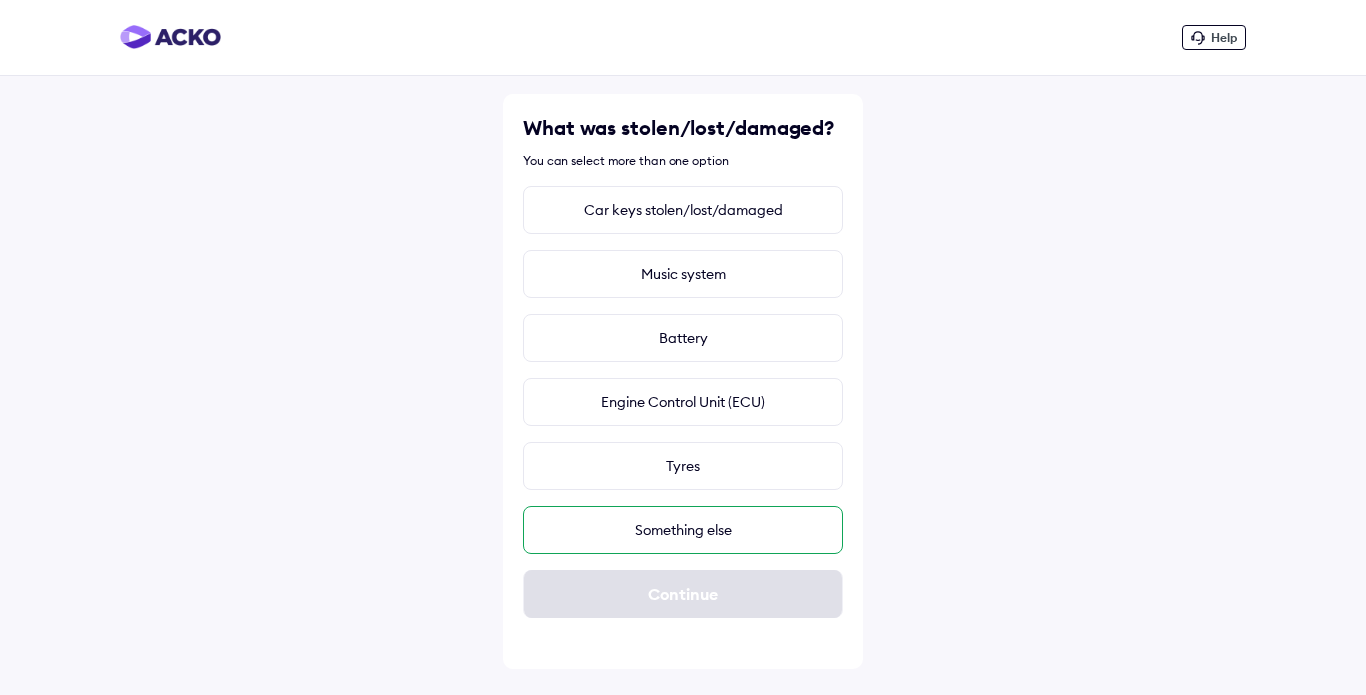 click on "Something else" at bounding box center (683, 530) 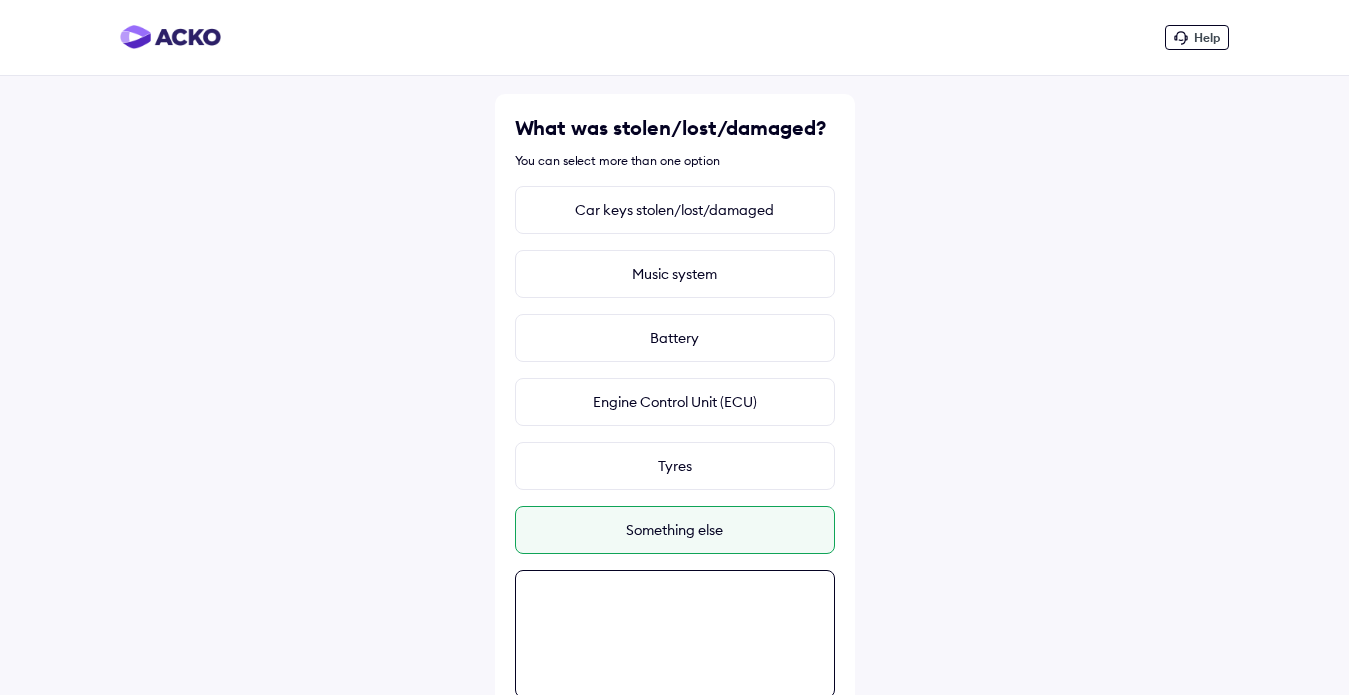 click at bounding box center [675, 634] 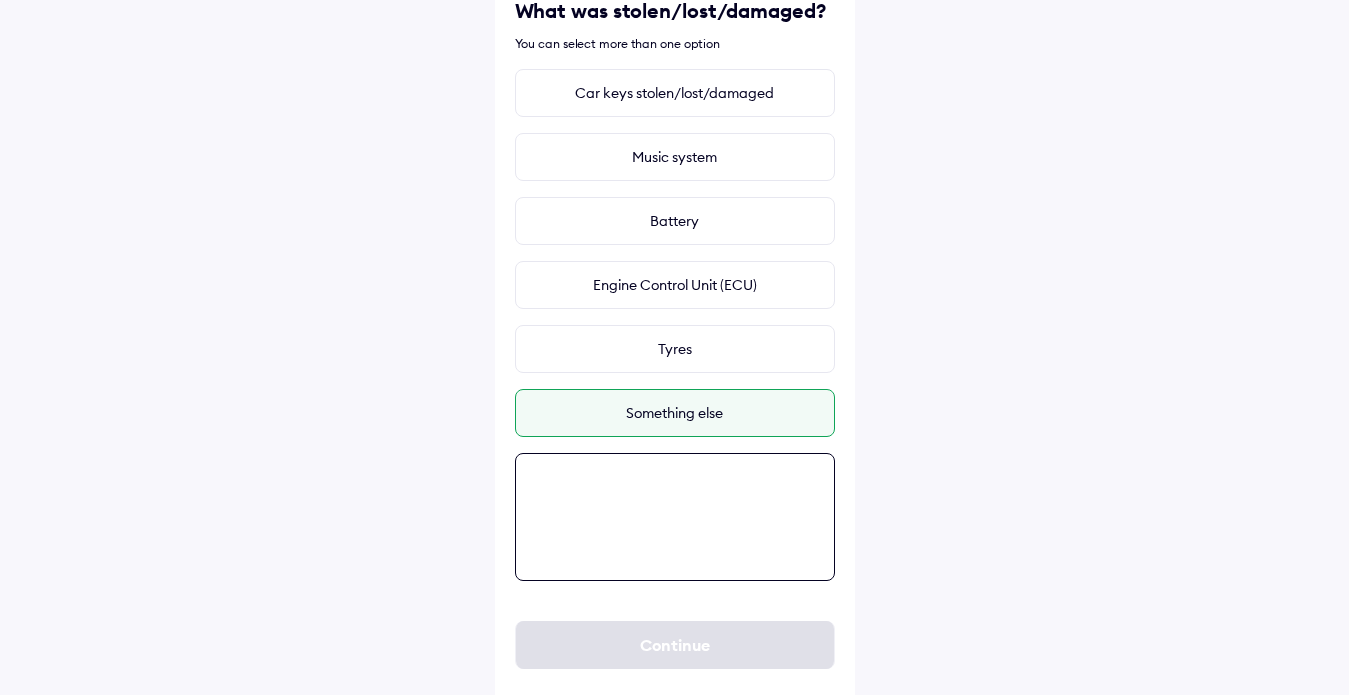 scroll, scrollTop: 127, scrollLeft: 0, axis: vertical 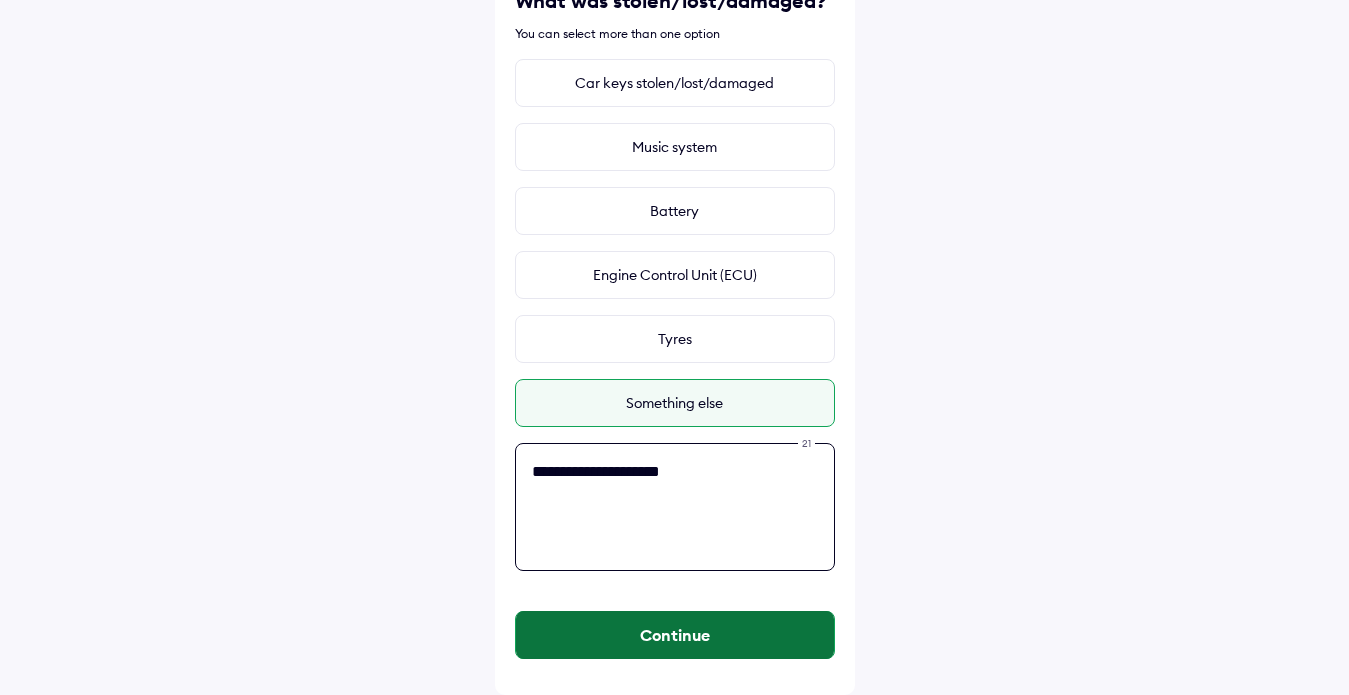 type on "**********" 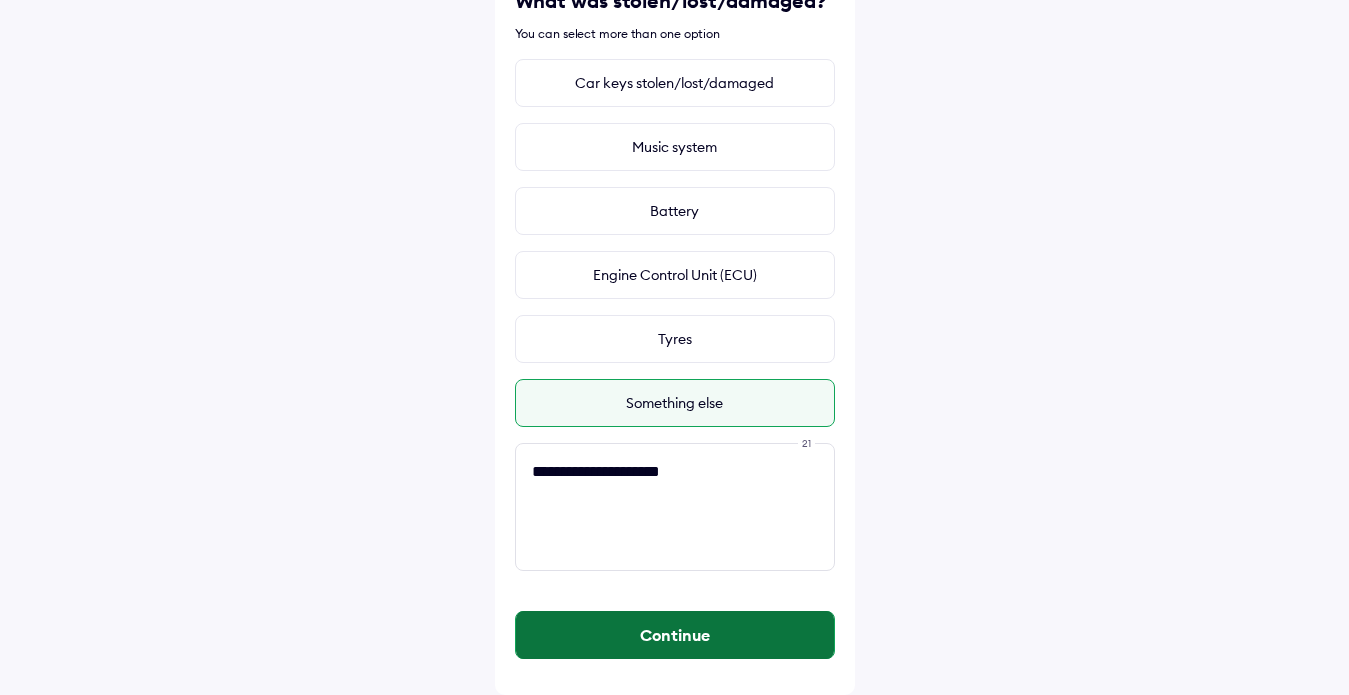 click on "Continue" at bounding box center (675, 635) 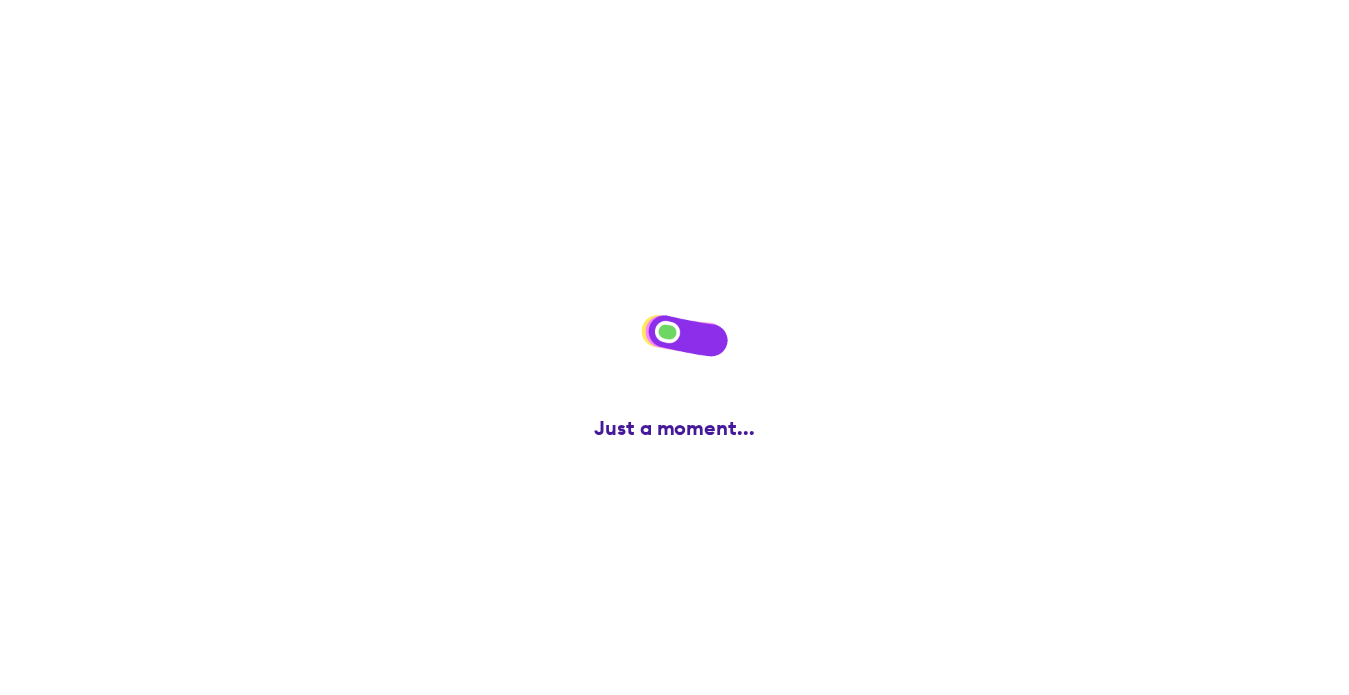scroll, scrollTop: 0, scrollLeft: 0, axis: both 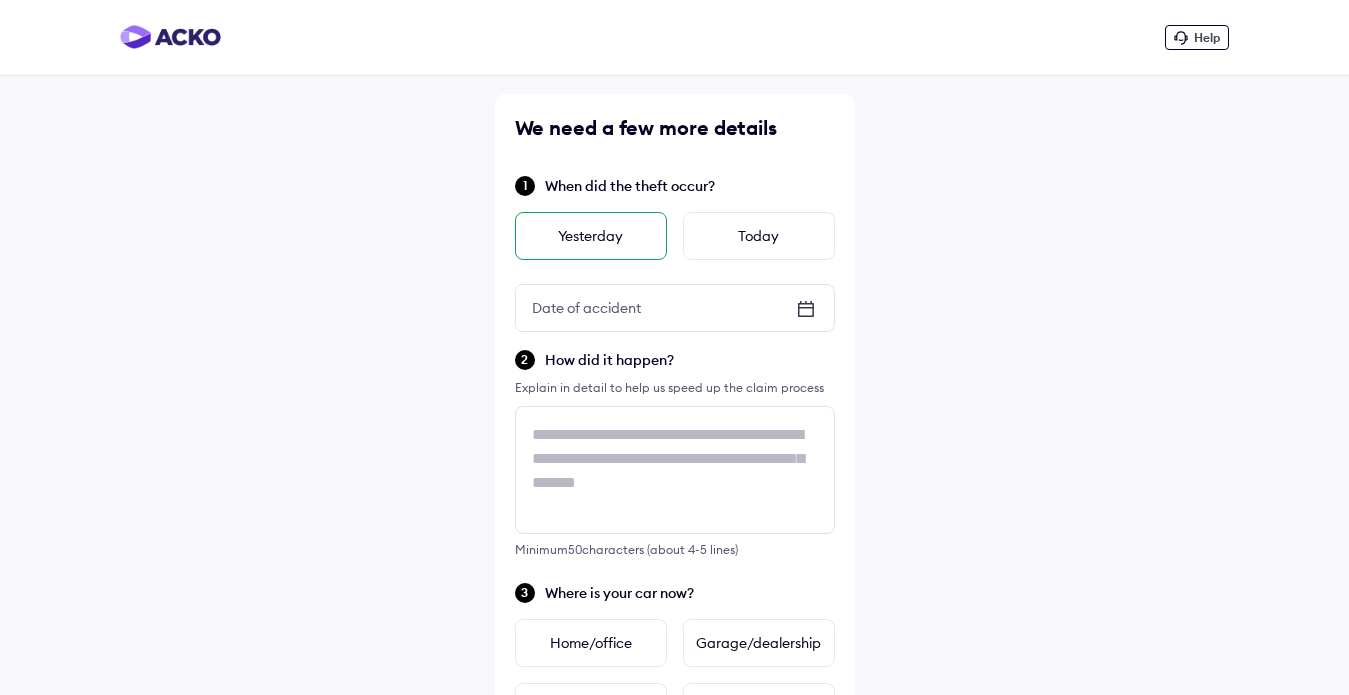 click on "Yesterday" at bounding box center [591, 236] 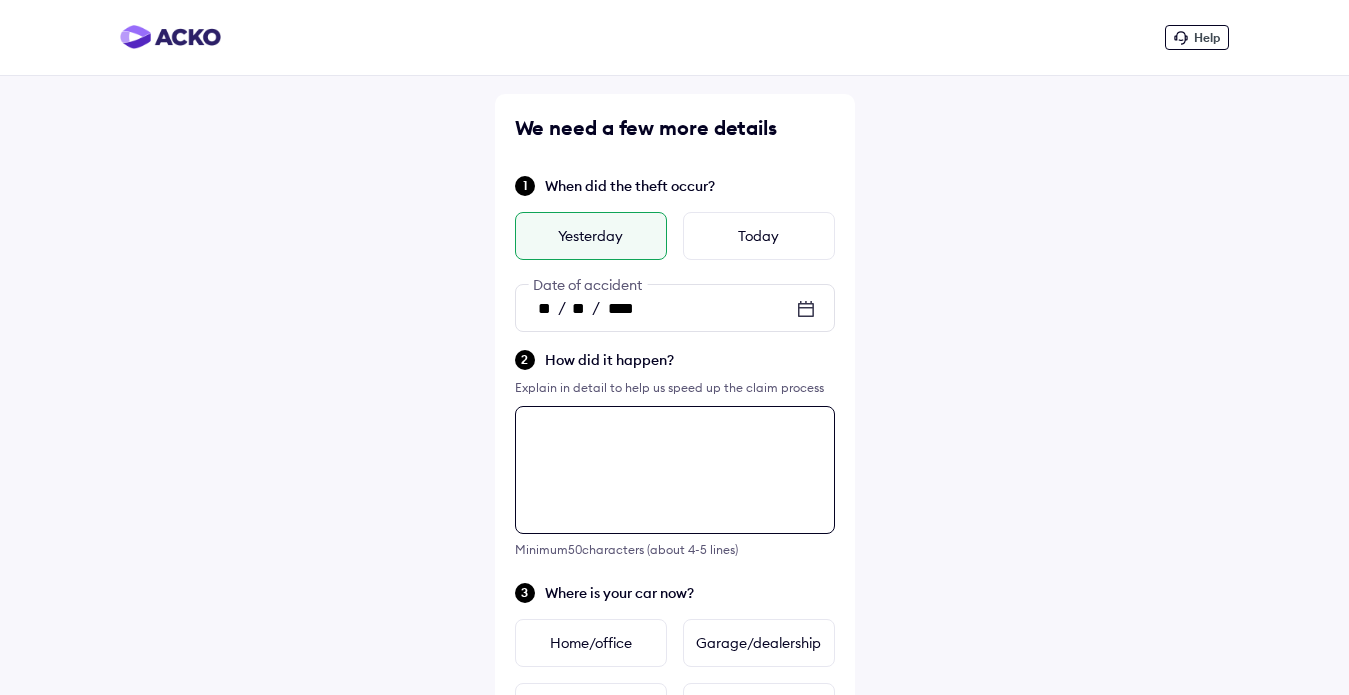 click at bounding box center [675, 470] 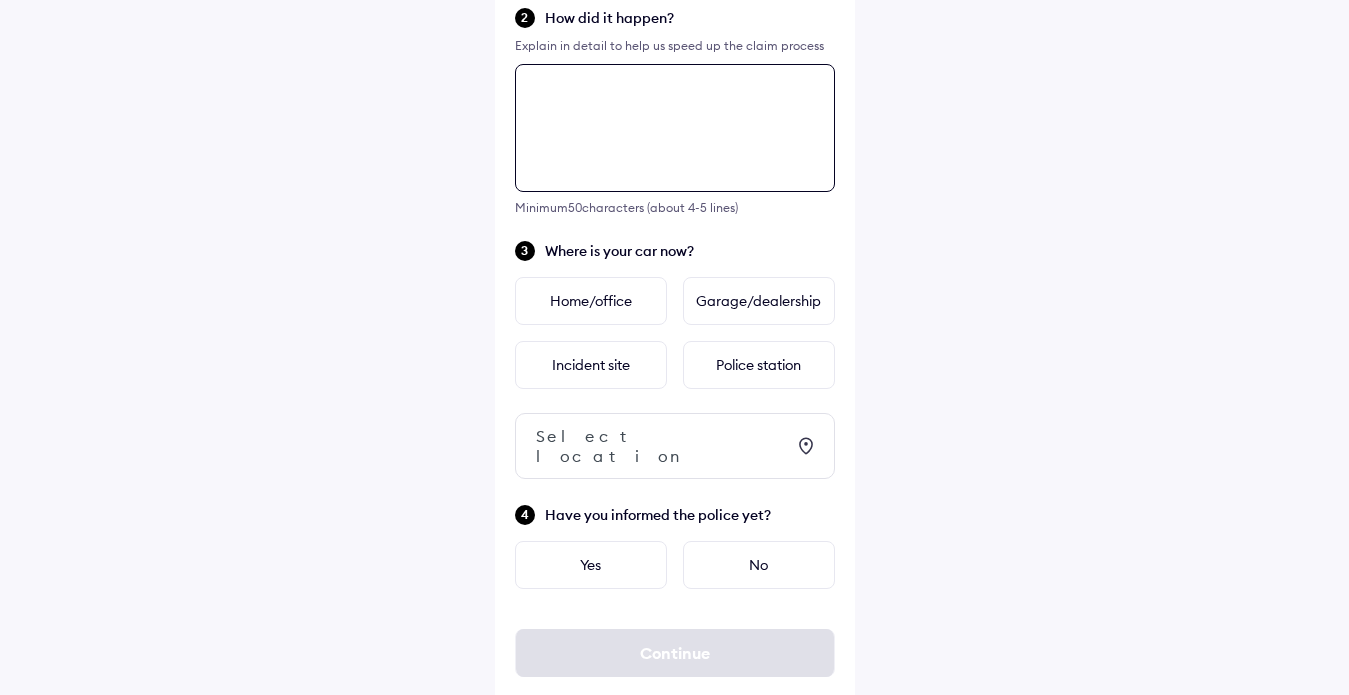 scroll, scrollTop: 344, scrollLeft: 0, axis: vertical 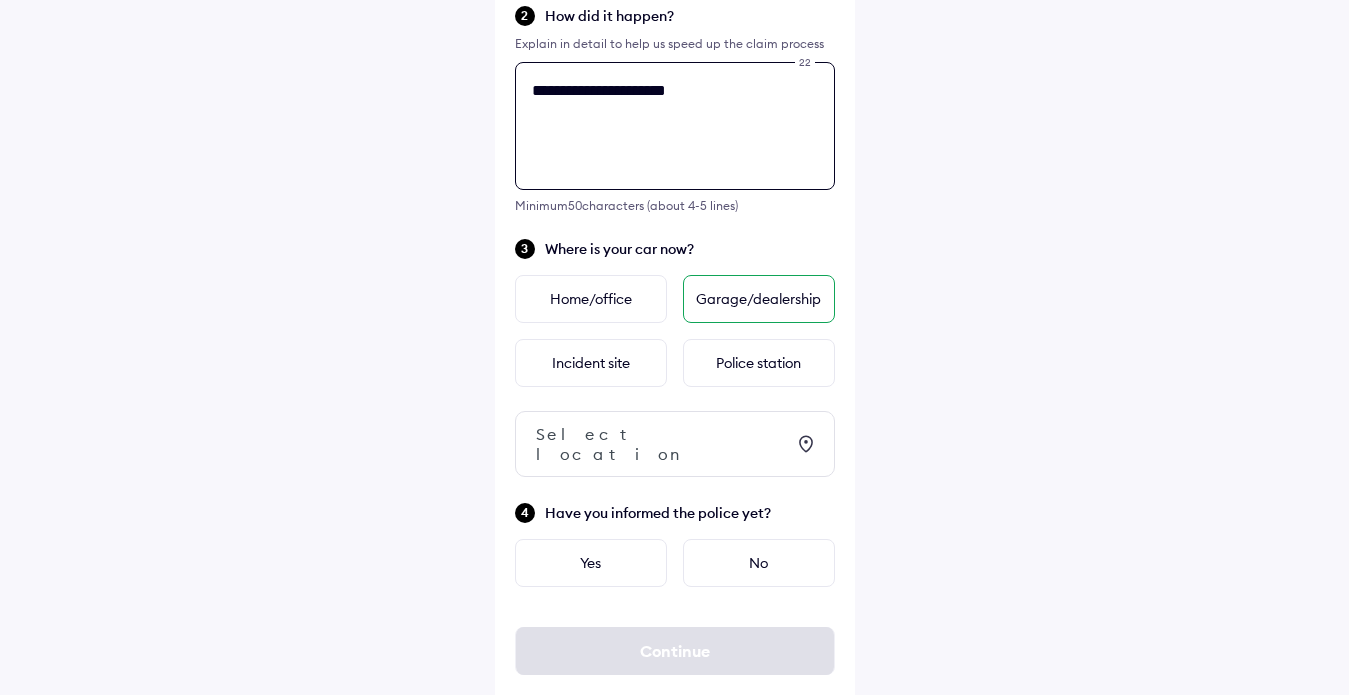 type on "**********" 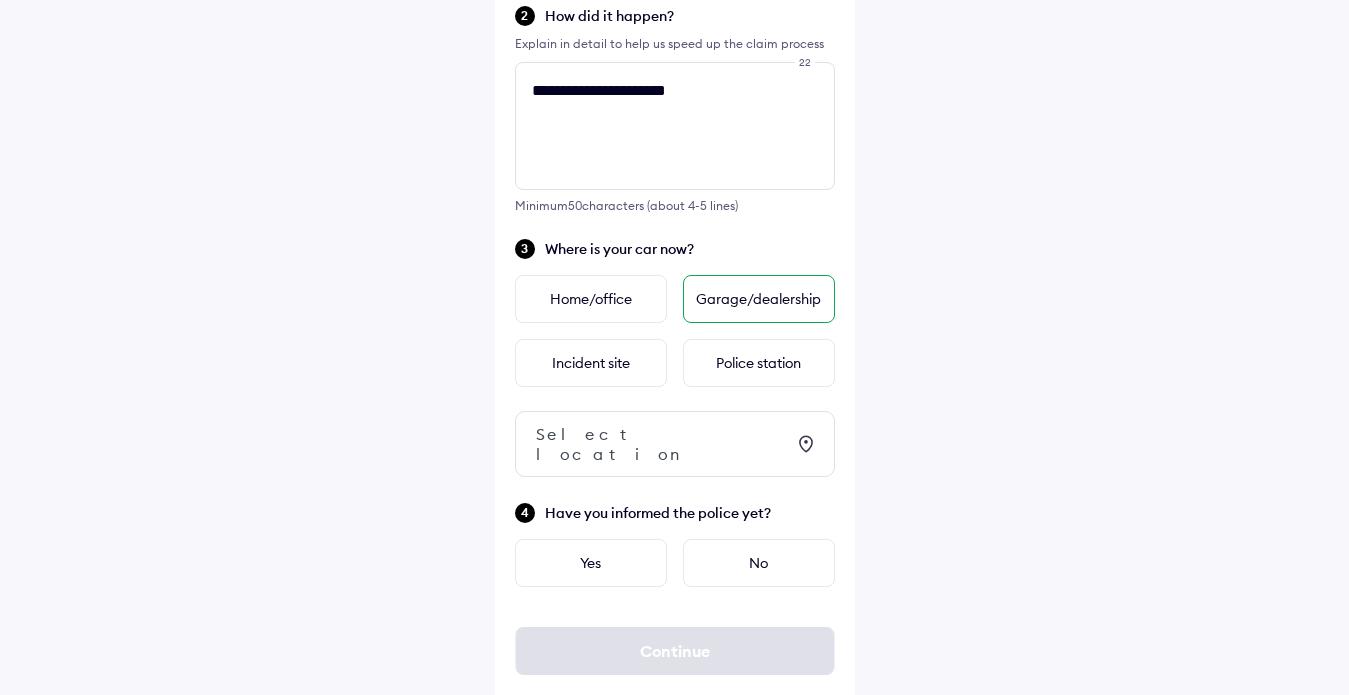 click on "Garage/dealership" at bounding box center (759, 299) 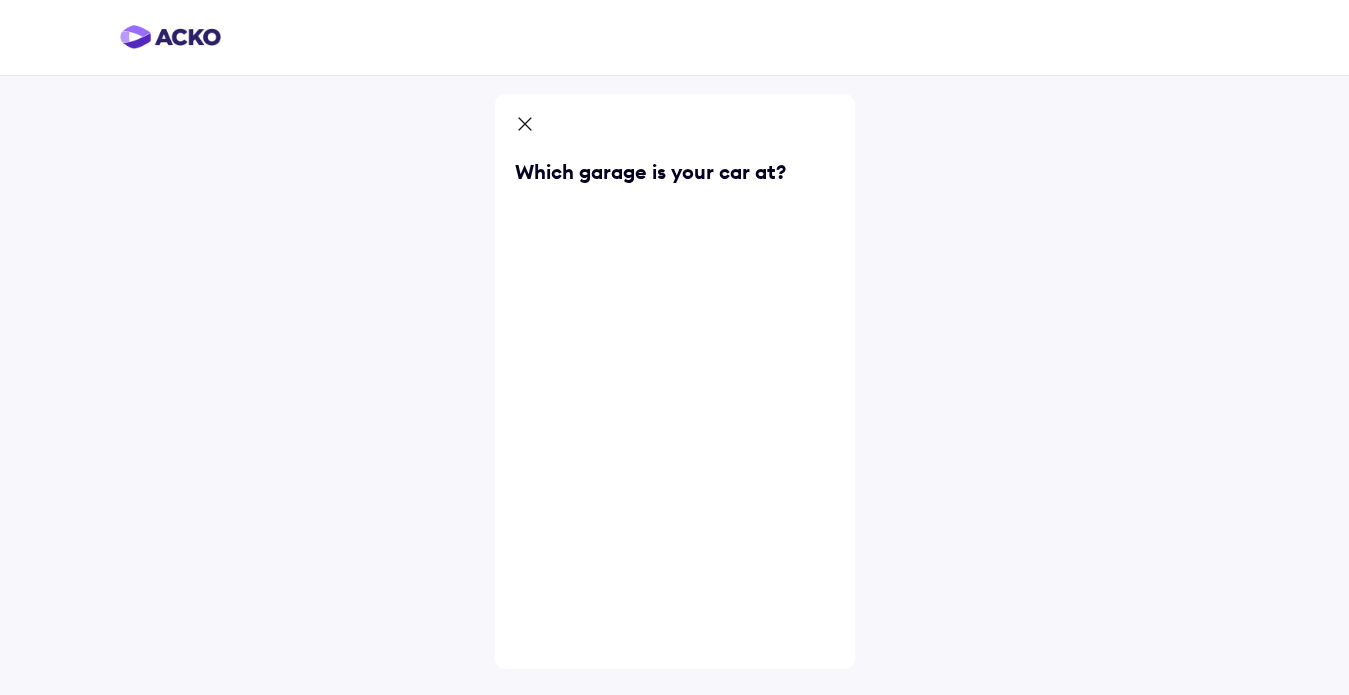 scroll, scrollTop: 0, scrollLeft: 0, axis: both 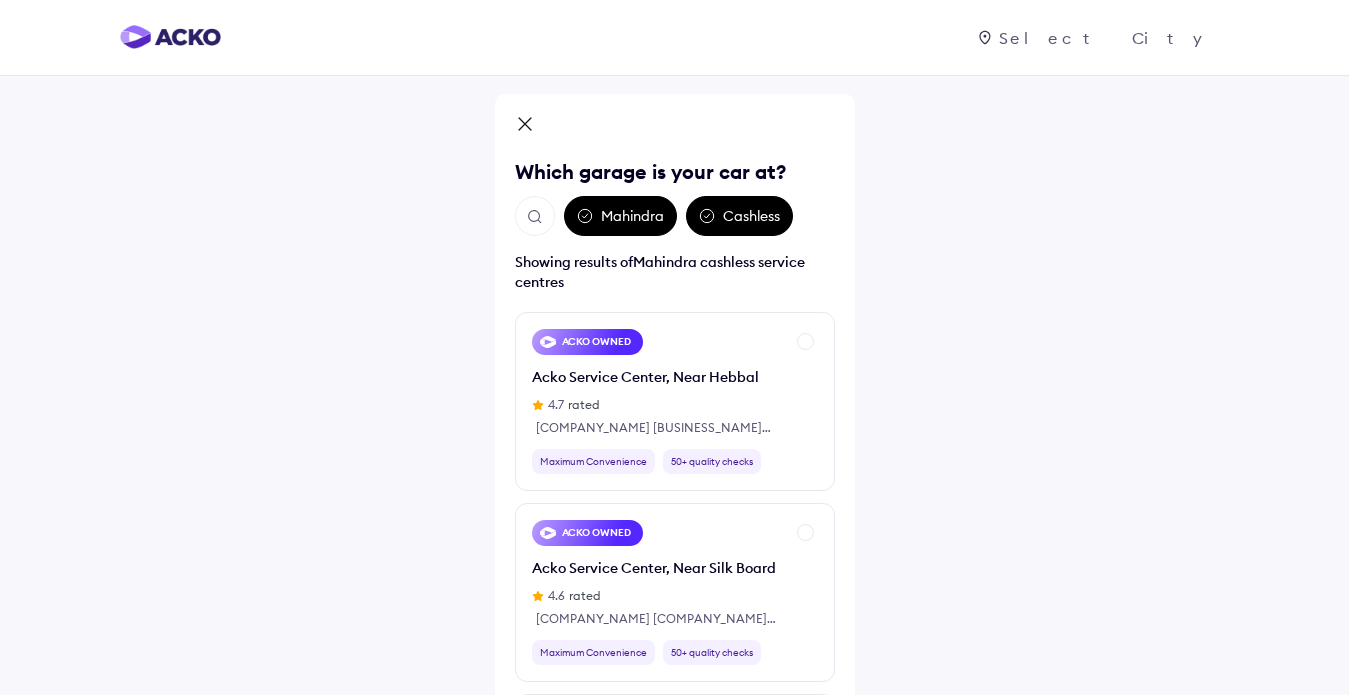 click on "Mahindra" at bounding box center (620, 216) 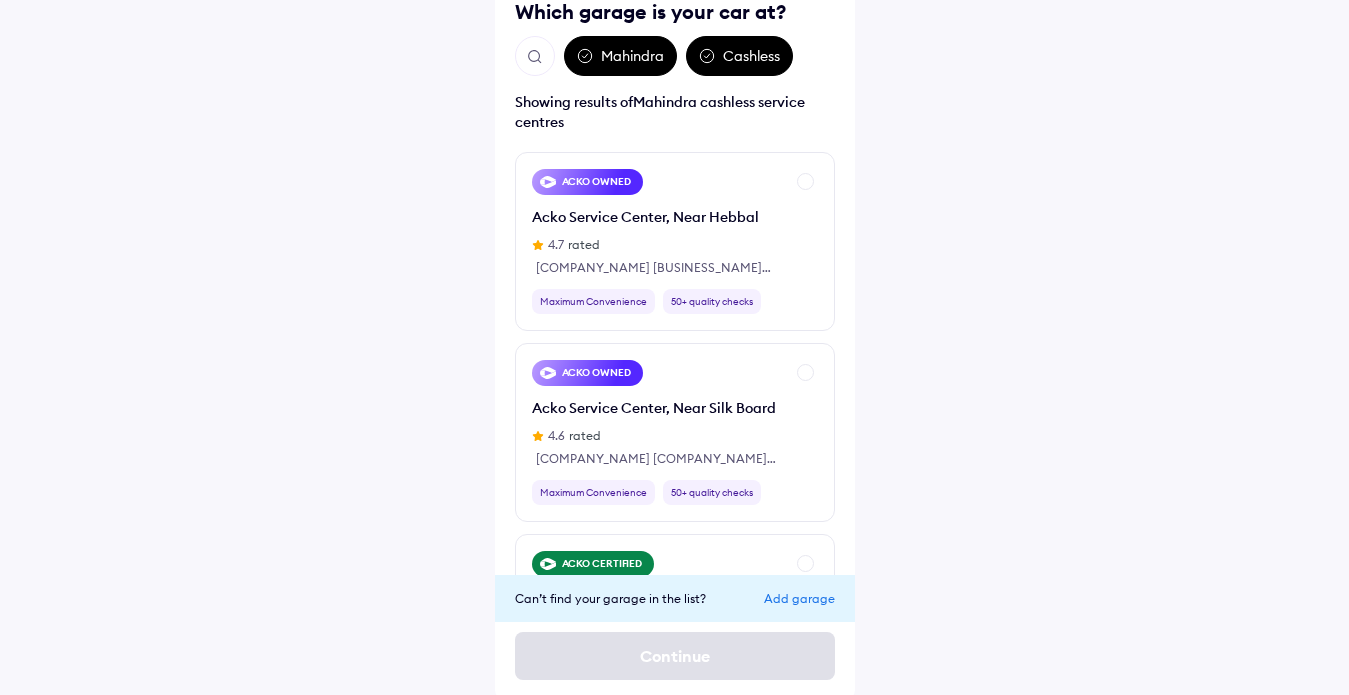 scroll, scrollTop: 165, scrollLeft: 0, axis: vertical 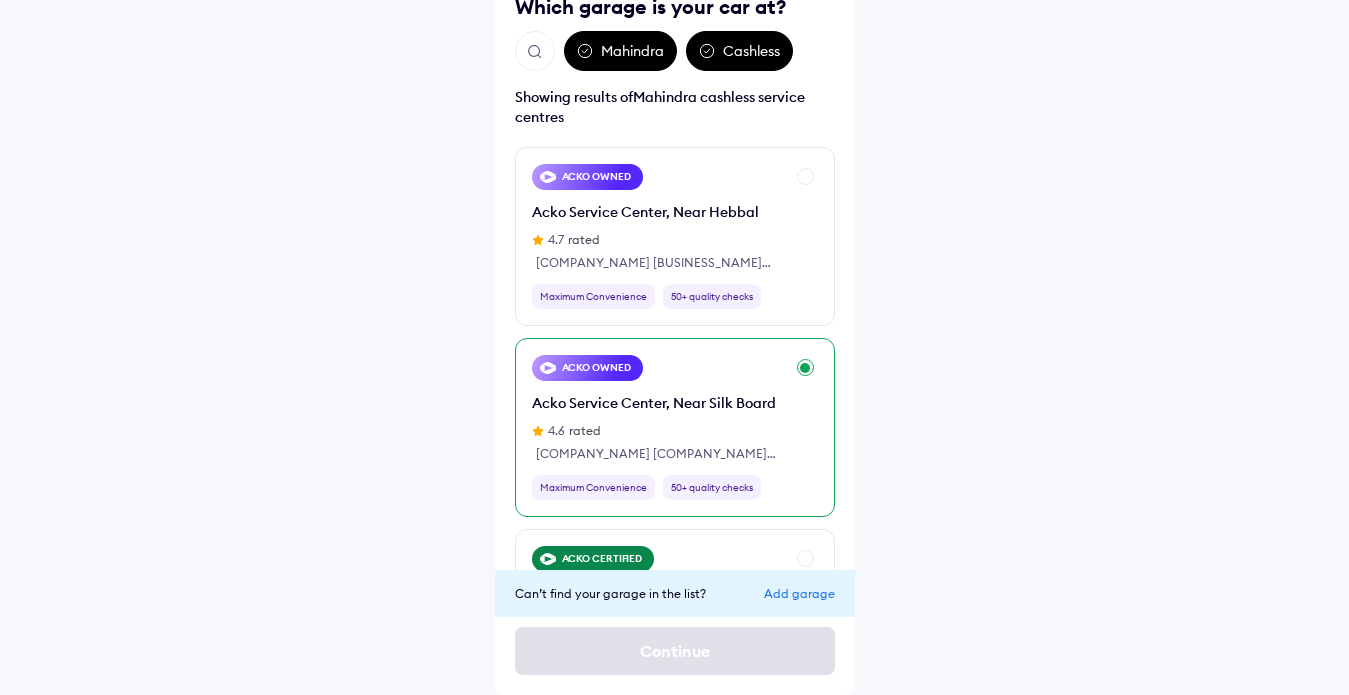 click on "ACKO OWNED [COMPANY_NAME] [COMPANY_NAME], Near [AREA] [NUMBER] rated [COMPANY_NAME] [COMPANY_NAME] [COMPANY_NAME]  No. [NUMBER]/[NUMBER] and [AREA], [AREA], [NUMBER] Mile, [AREA] Road, Near [AREA] Gate, [CITY], [STATE], [PINCODE] Maximum Convenience [NUMBER]+ quality checks" at bounding box center [658, 427] 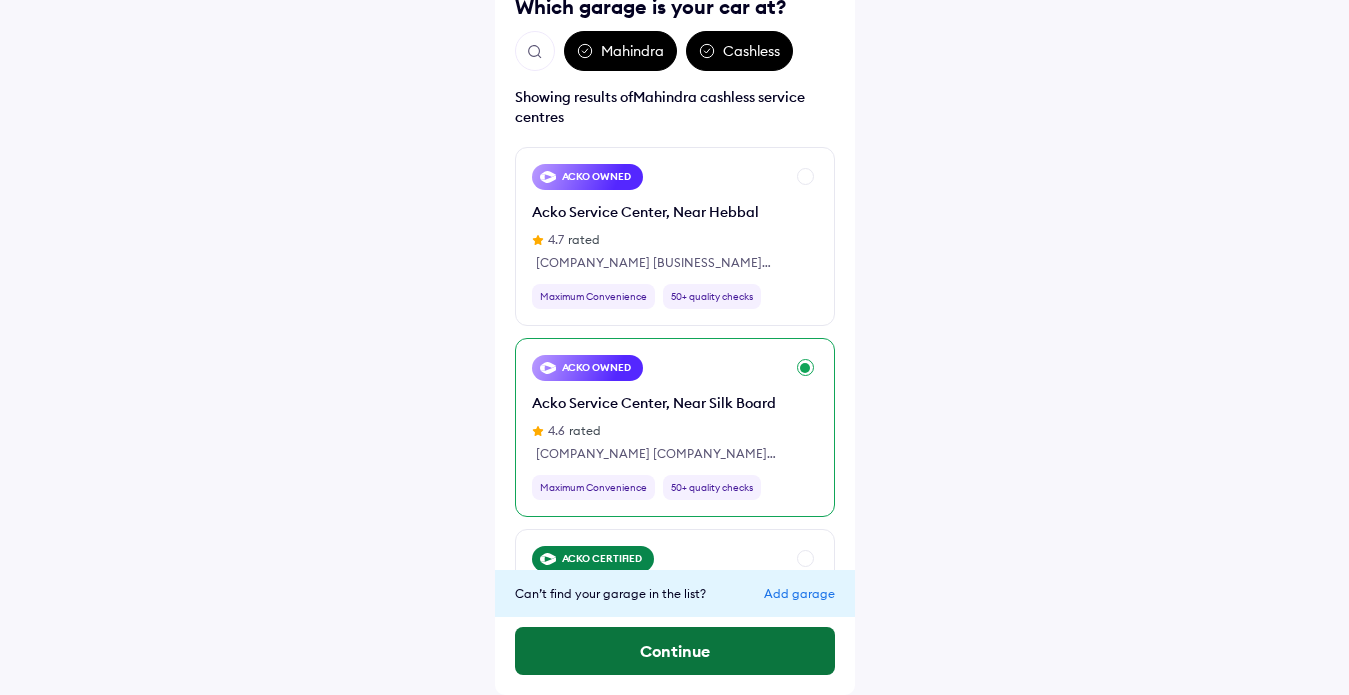 click on "Continue" at bounding box center (675, 651) 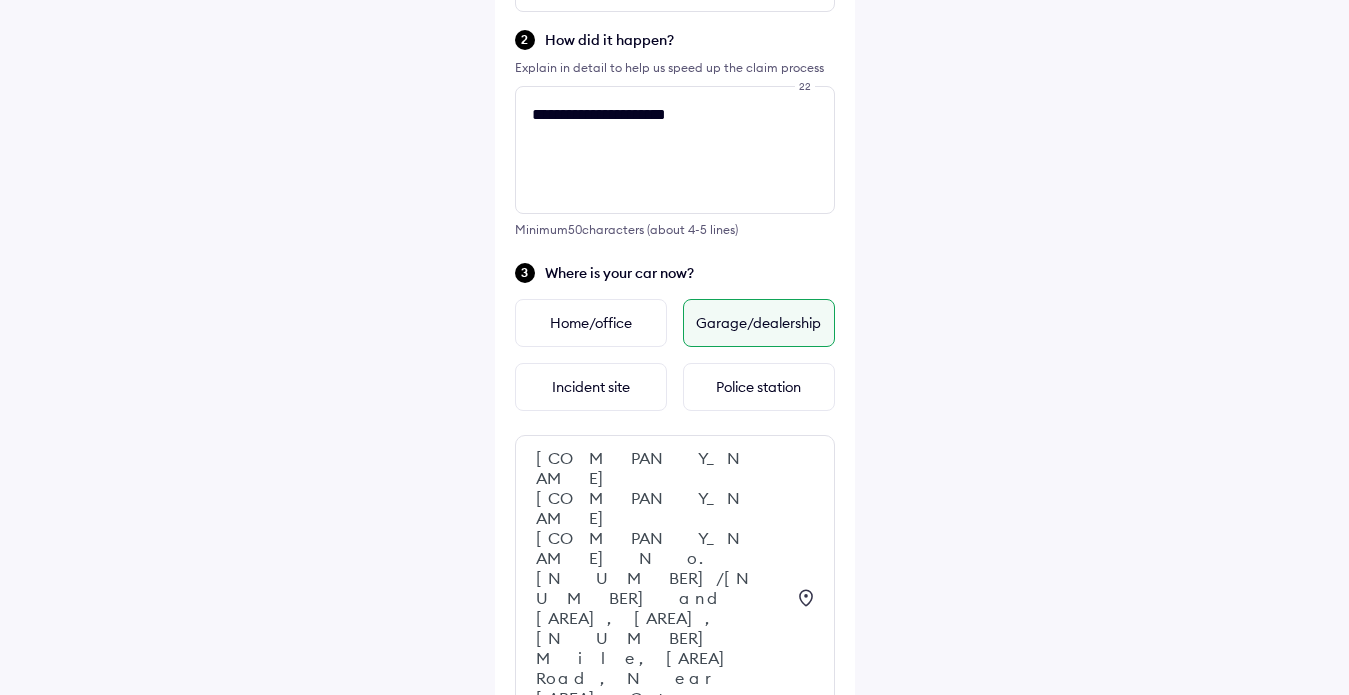 scroll, scrollTop: 420, scrollLeft: 0, axis: vertical 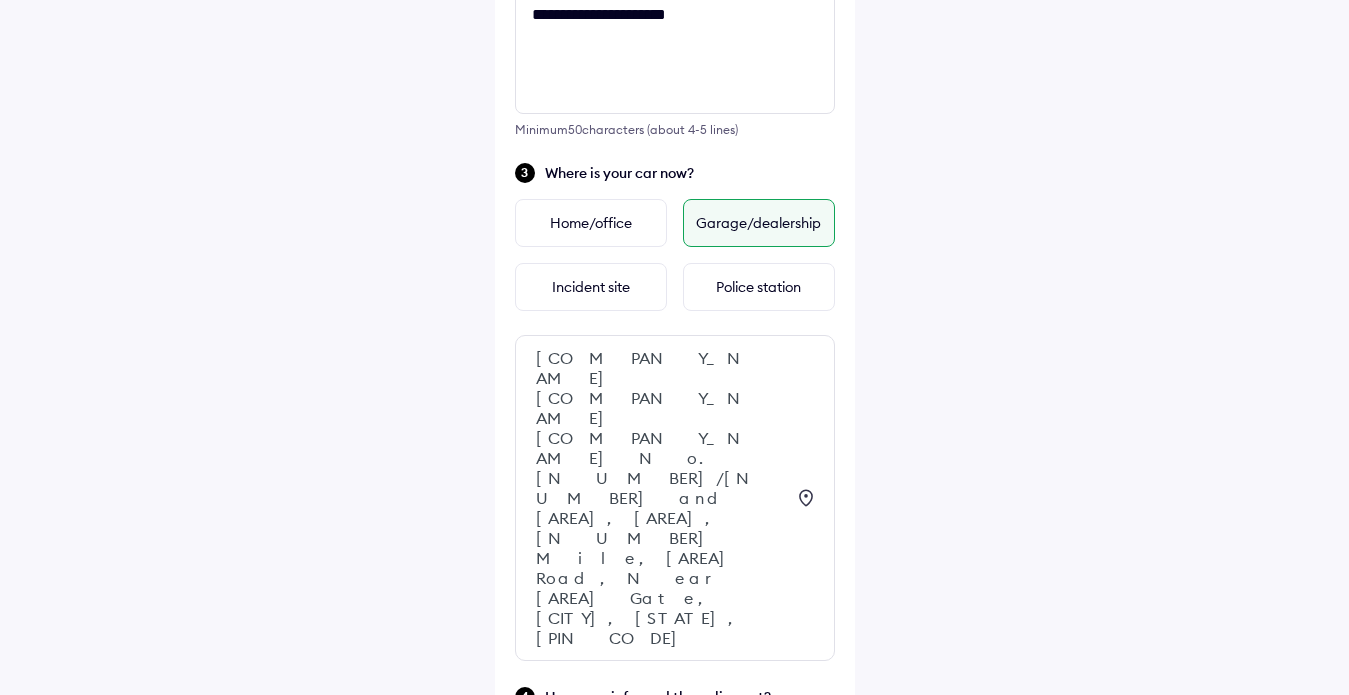 click on "No" at bounding box center [759, 747] 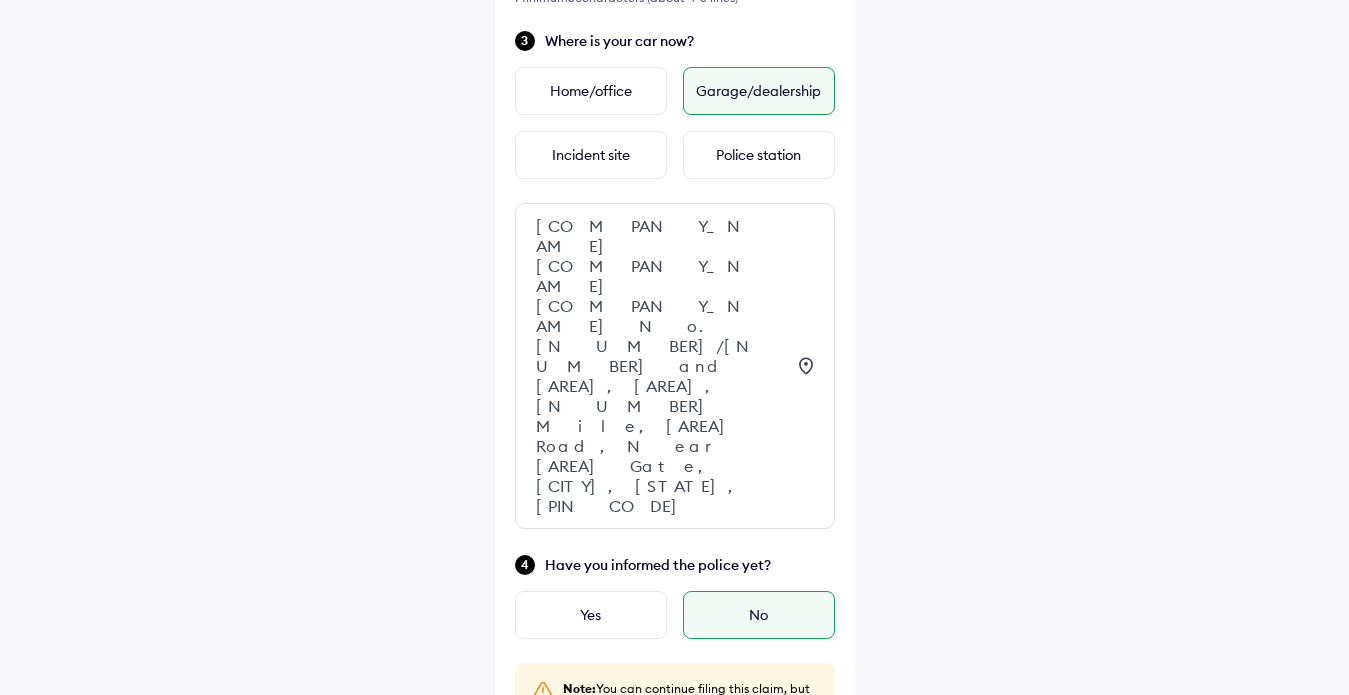 scroll, scrollTop: 556, scrollLeft: 0, axis: vertical 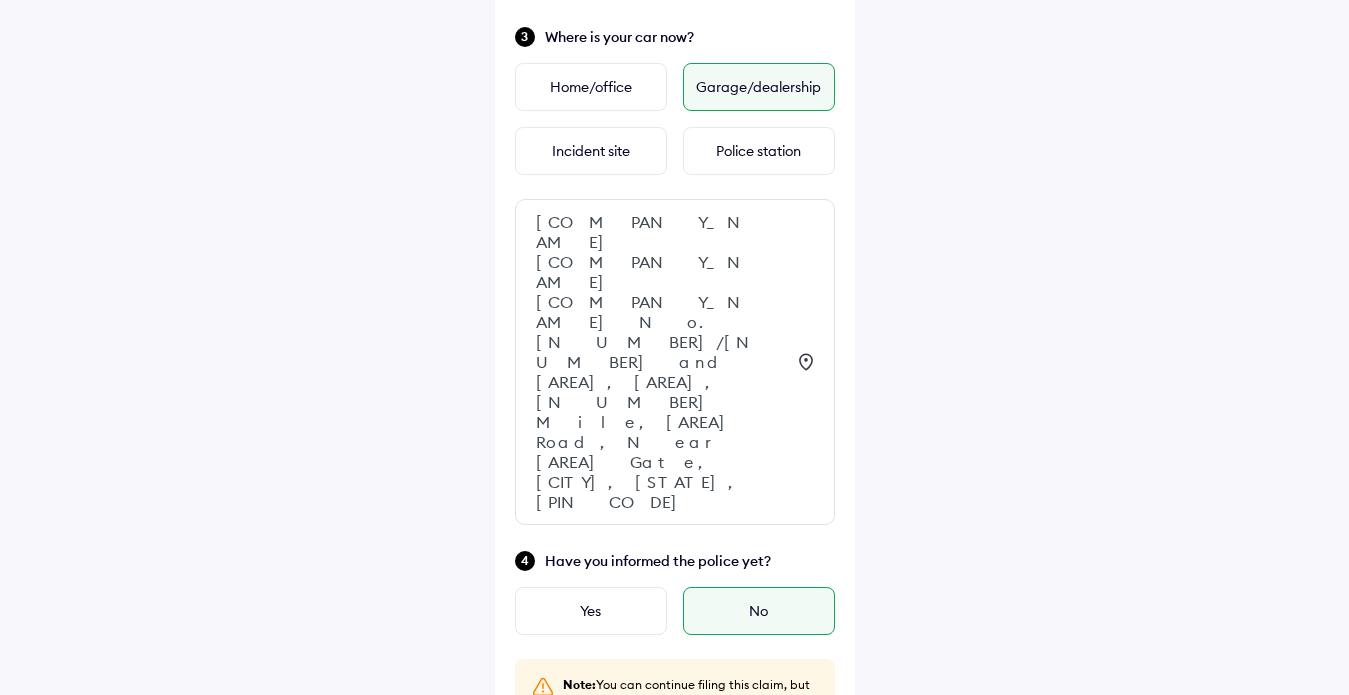 click on "Continue" at bounding box center (675, 835) 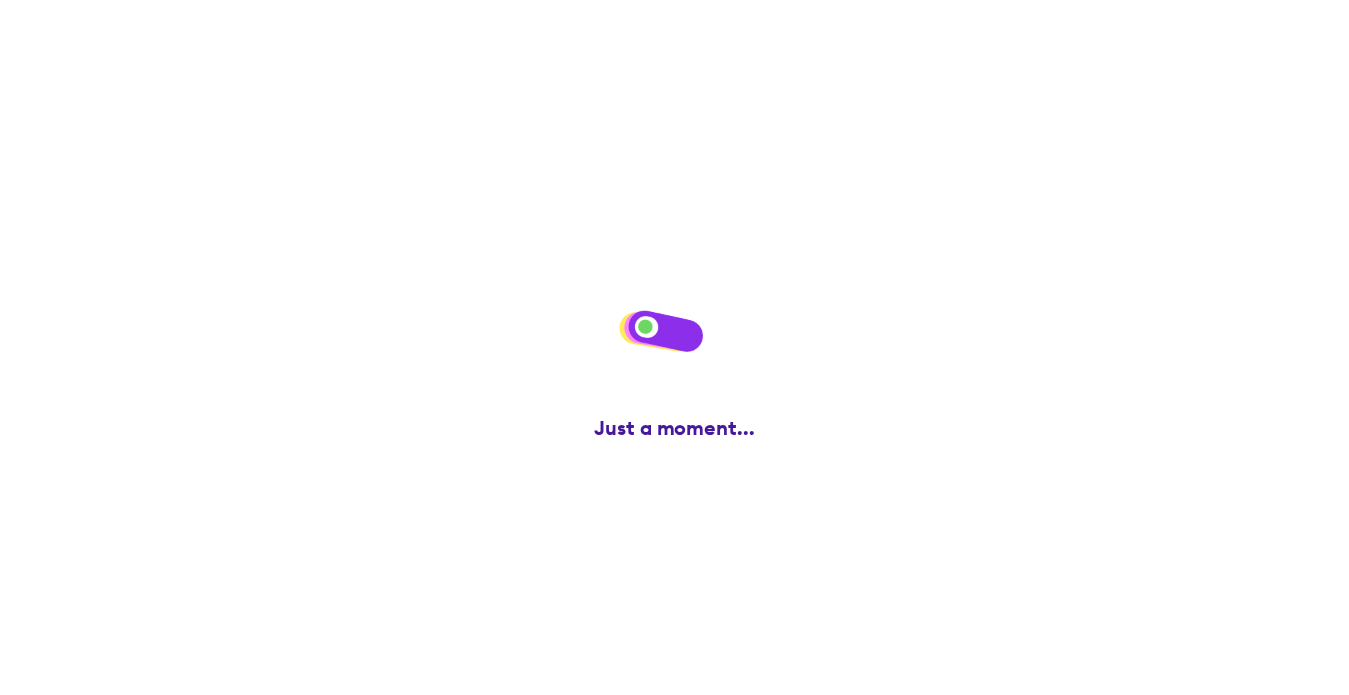 scroll, scrollTop: 0, scrollLeft: 0, axis: both 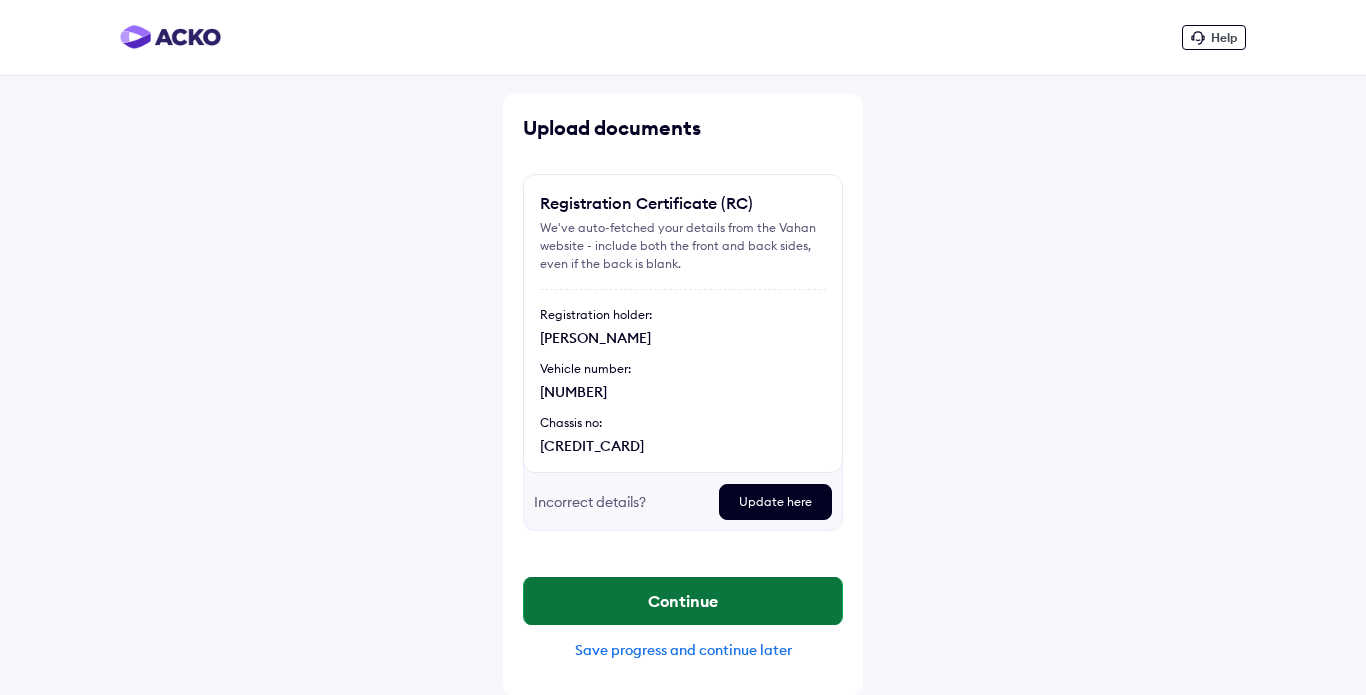 click on "Continue" at bounding box center [683, 601] 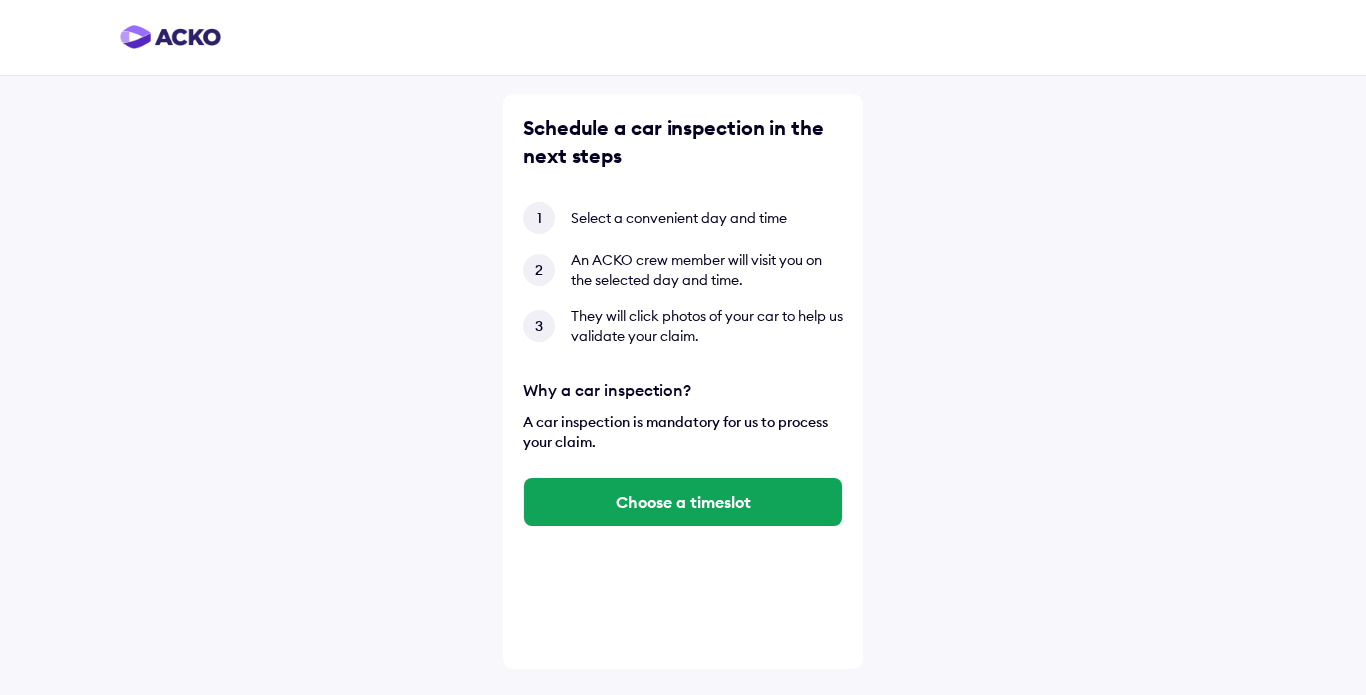 click on "Schedule a car inspection in the next steps 1 Select a convenient day and time 2 An ACKO crew member will visit you on the selected day and time. 3 They will click photos of your car to help us validate your claim. Why a car inspection? A car inspection is mandatory for us to process your claim. Choose a timeslot" at bounding box center [683, 381] 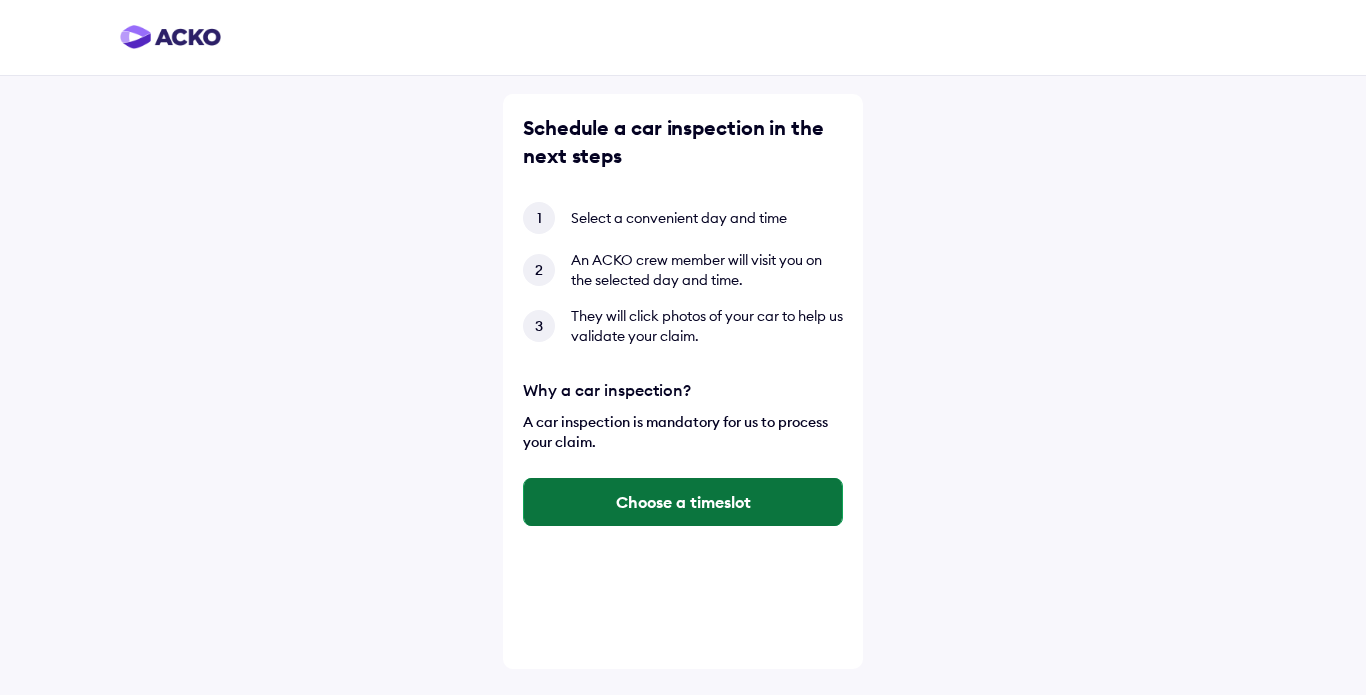 click on "Choose a timeslot" at bounding box center (683, 502) 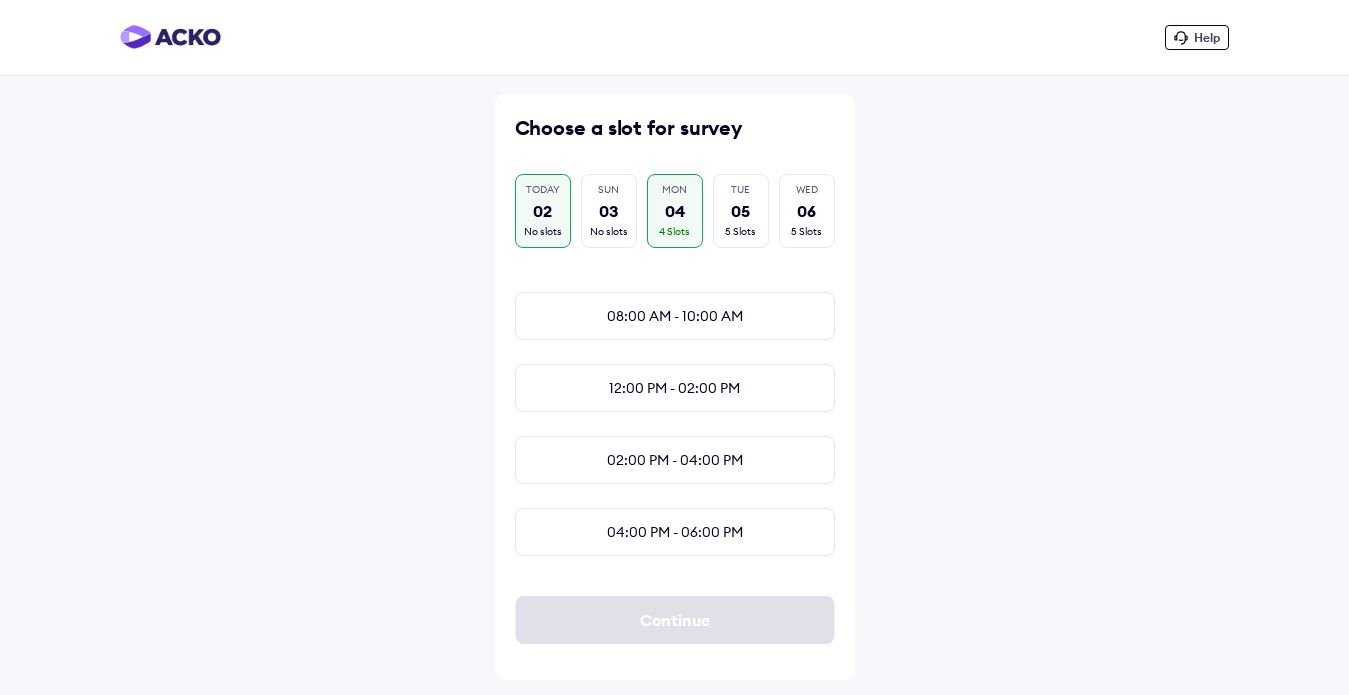 click on "02" at bounding box center (542, 211) 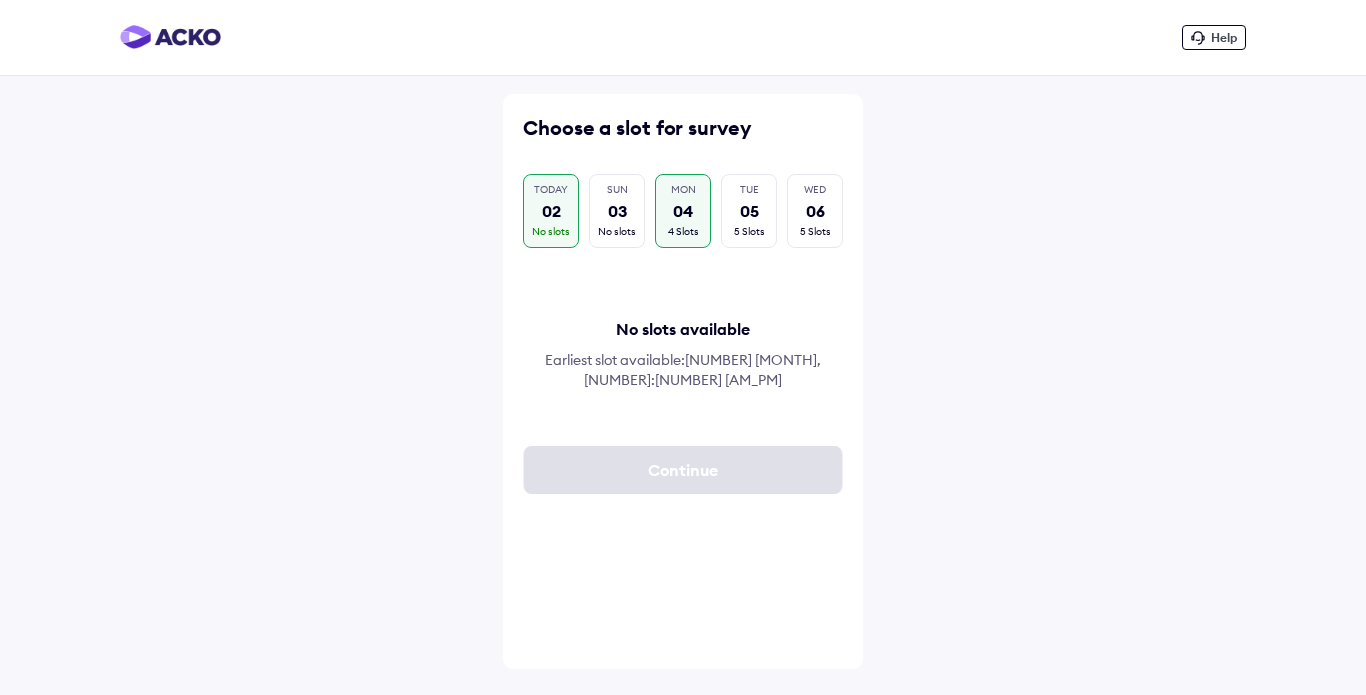 click on "4 Slots" at bounding box center [683, 232] 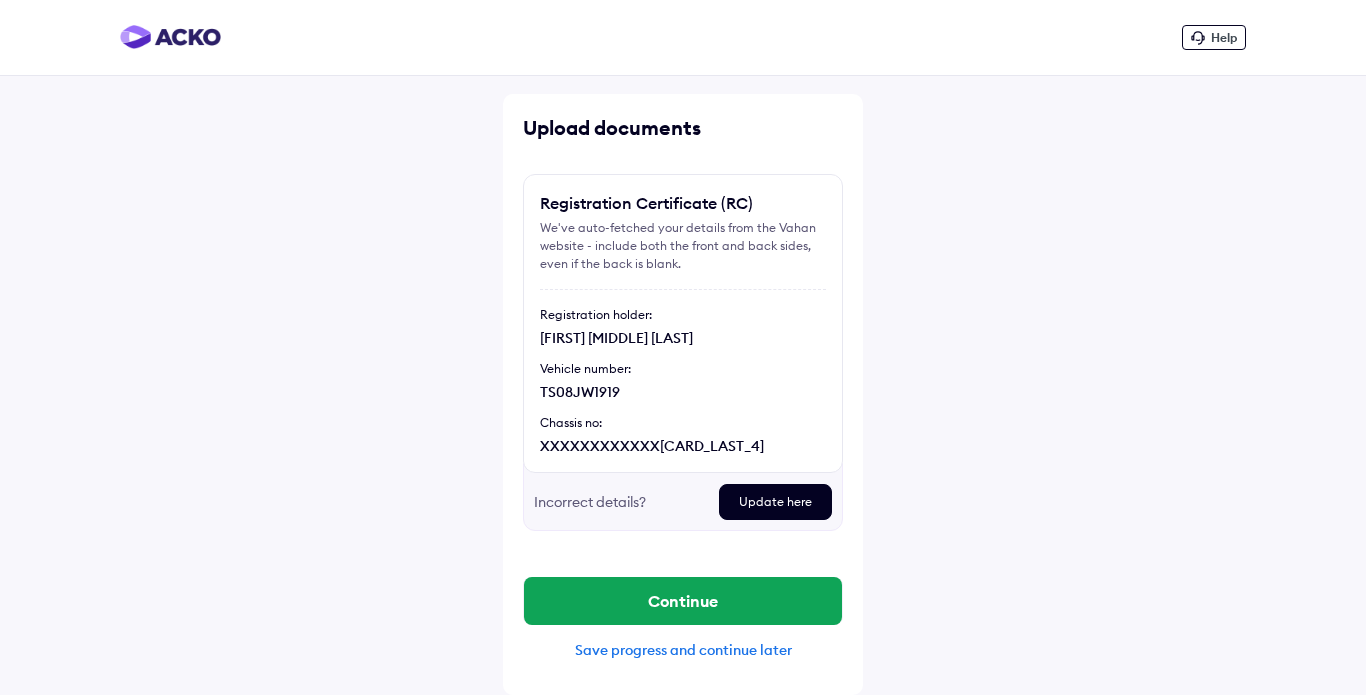 scroll, scrollTop: 0, scrollLeft: 0, axis: both 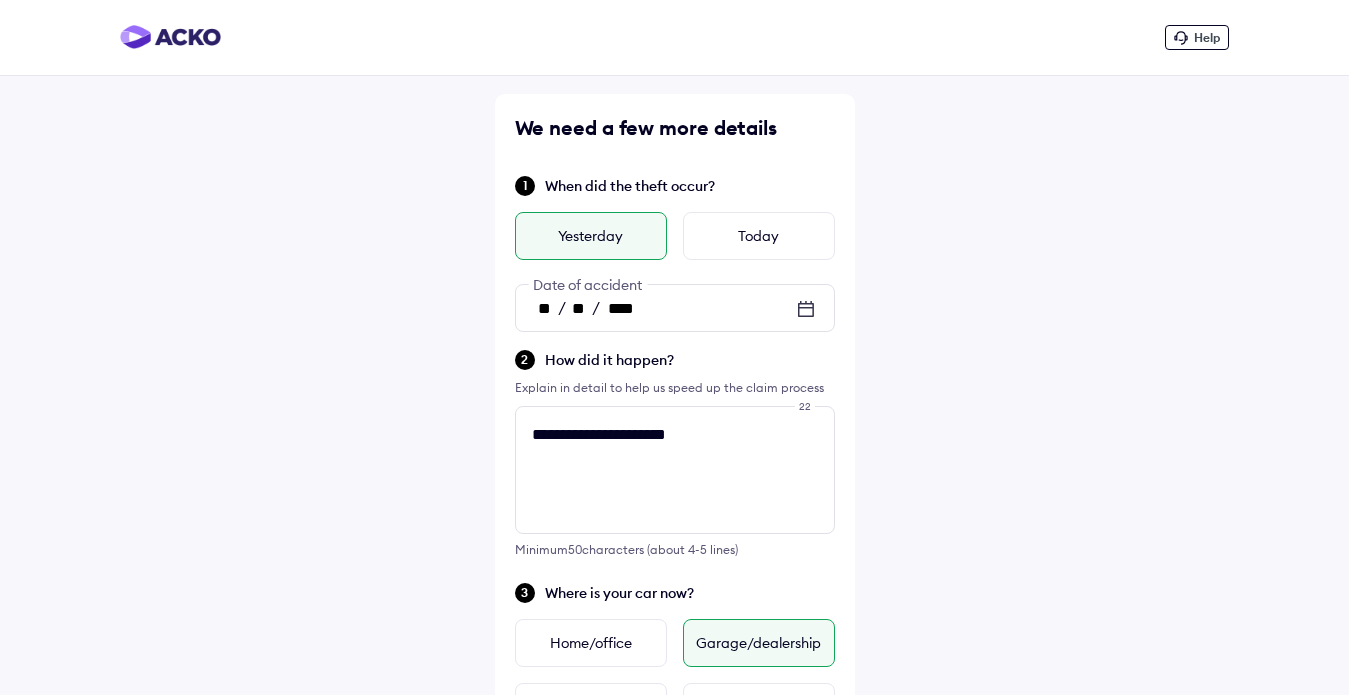 click on "**********" at bounding box center (674, 725) 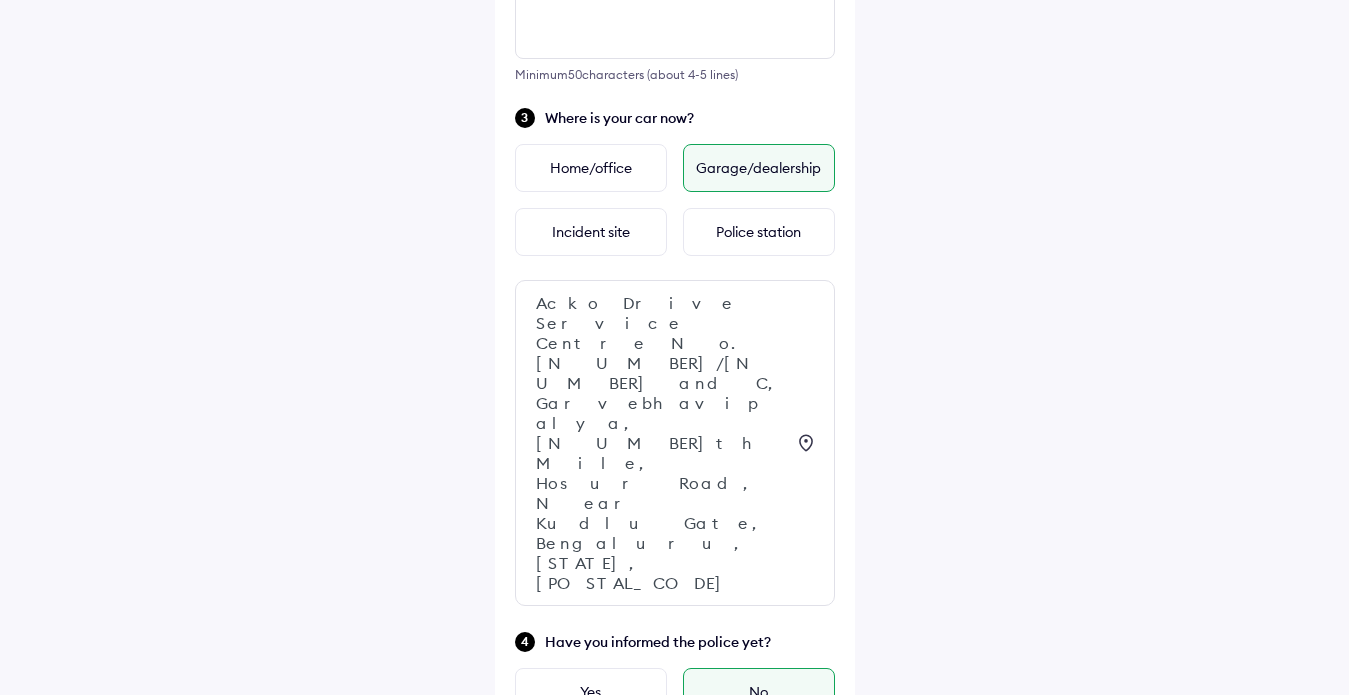 scroll, scrollTop: 520, scrollLeft: 0, axis: vertical 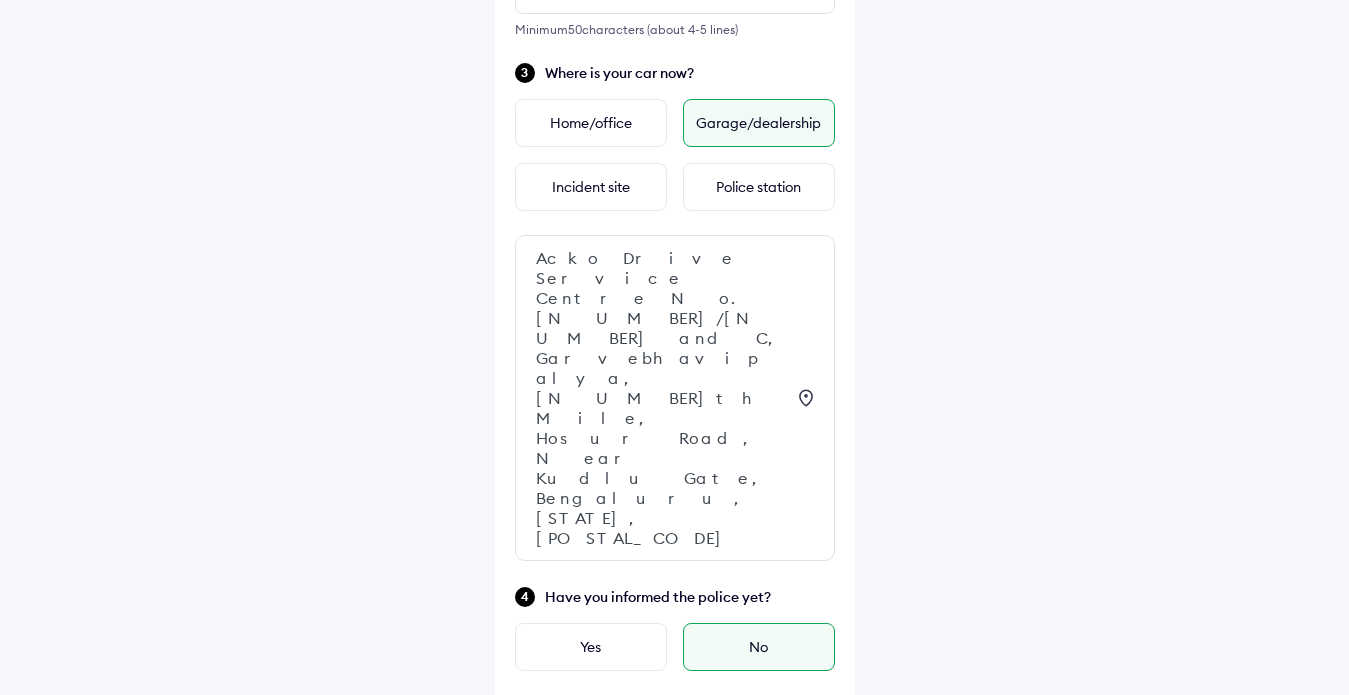 click on "Acko Drive Service Centre  No. [NUMBER]/[NUMBER] and C, Garvebhavipalya, [NUMBER]th Mile, Hosur Road, Near Kudlu Gate, Bengaluru, [STATE], [POSTAL_CODE]" at bounding box center (660, 398) 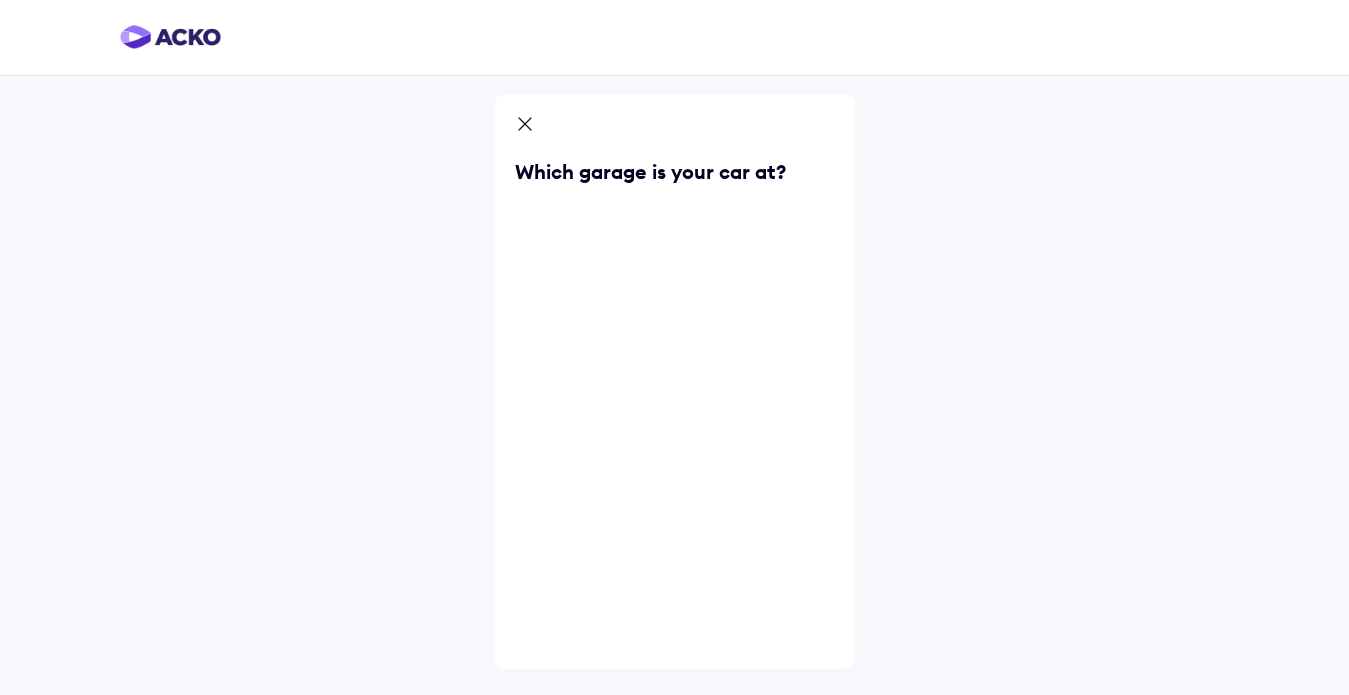 scroll, scrollTop: 0, scrollLeft: 0, axis: both 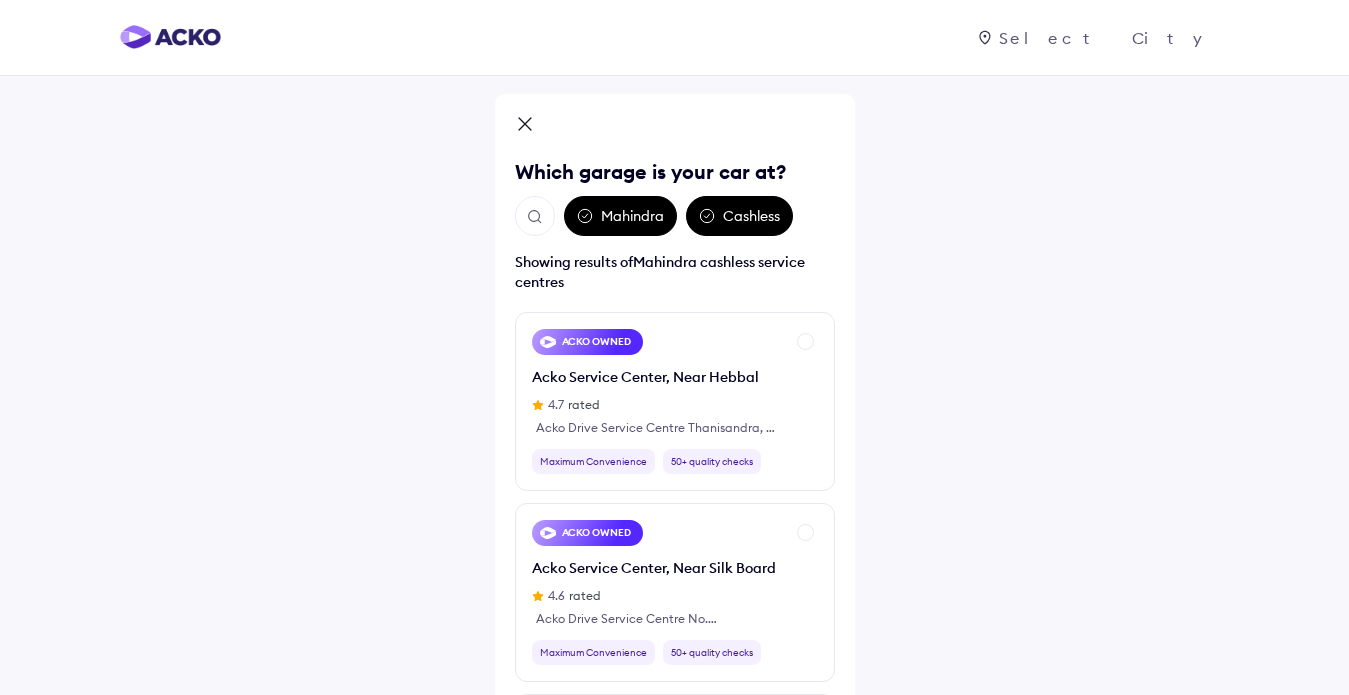 click on "Mahindra" at bounding box center (620, 216) 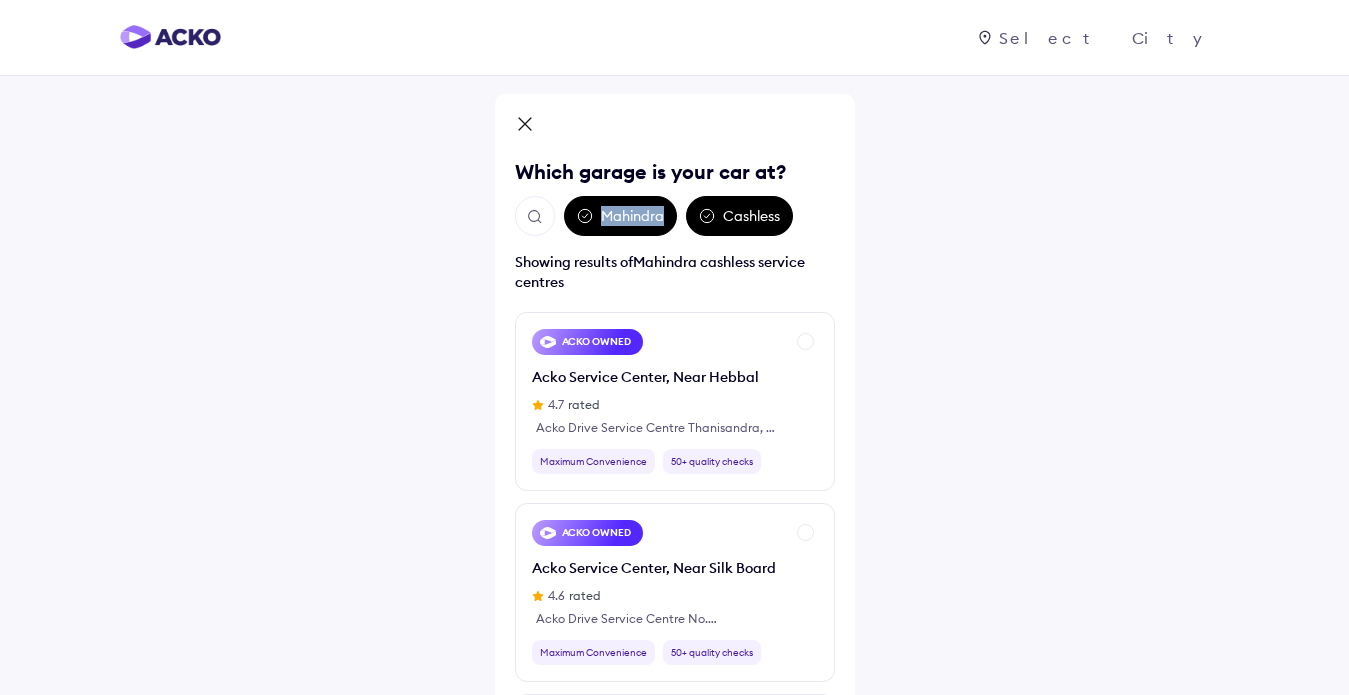 click on "Mahindra" at bounding box center (620, 216) 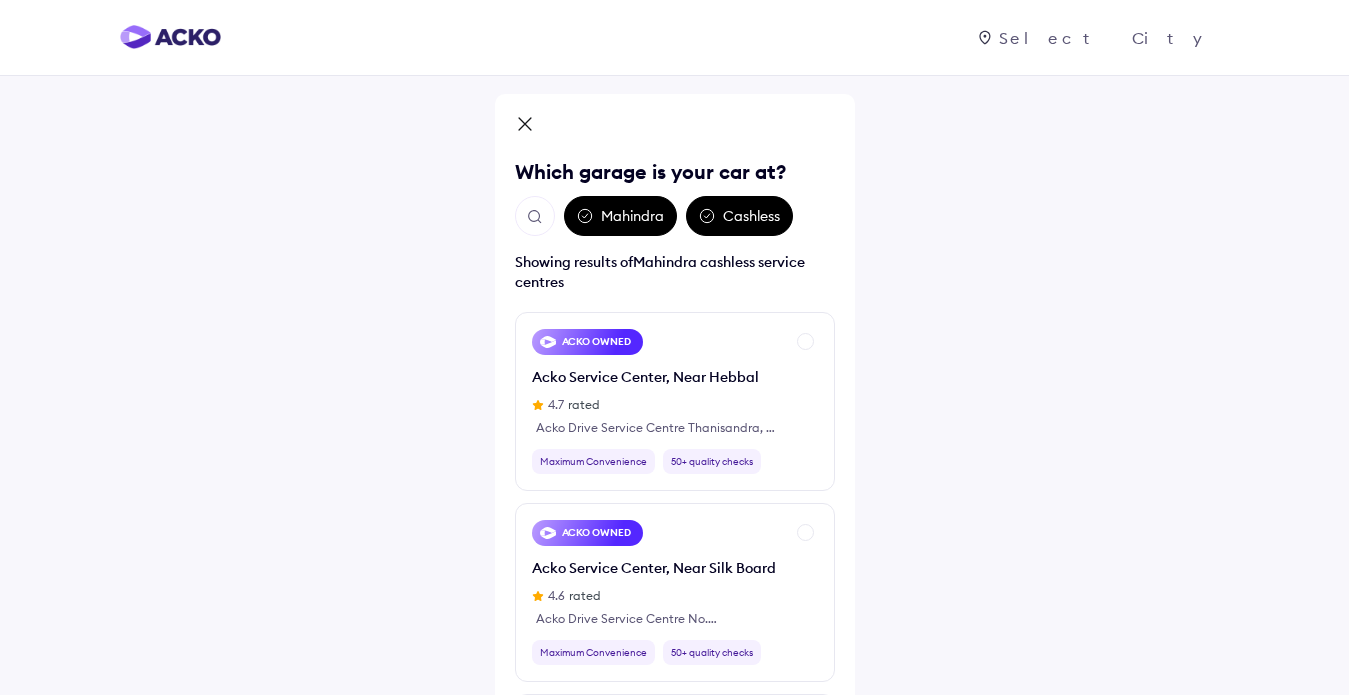click on "Which garage is your car at? [BRAND] [BUSINESS_NAME] Showing results of [BRAND] [BUSINESS_NAME] service centres [COMPANY_NAME] [BUSINESS_NAME] [COMPANY_NAME] [BUSINESS_NAME], Near [AREA] [NUMBER]/[NUMBER]//[NUMBER] & [NUMBER]/[NUMBER]/[NUMBER]
[AREA] [CITY] Maximum Convenience [NUMBER]+ quality checks [COMPANY_NAME] [BUSINESS_NAME] [COMPANY_NAME] [BUSINESS_NAME] [AREA] [AREA], [NUMBER] [NUMBER] [NUMBER], [STREET], [AREA] [AREA], [CITY], [STATE], [POSTAL_CODE] Maximum Convenience [NUMBER]+ quality checks [COMPANY_NAME] [BUSINESS_NAME] [BUSINESS_NAME] [AREA] [NUMBER] [AREA], [STREET], [AREA], [AREA] [AREA] Maximum Convenience [NUMBER]-year warranty [COMPANY_NAME] [BUSINESS_NAME] [BUSINESS_NAME] [STREET] [CITY] -- [NUMBER], [STREET] Maximum Convenience [NUMBER]-year warranty [COMPANY_NAME] [BUSINESS_NAME] -- Maximum Convenience [NUMBER]" at bounding box center [674, 430] 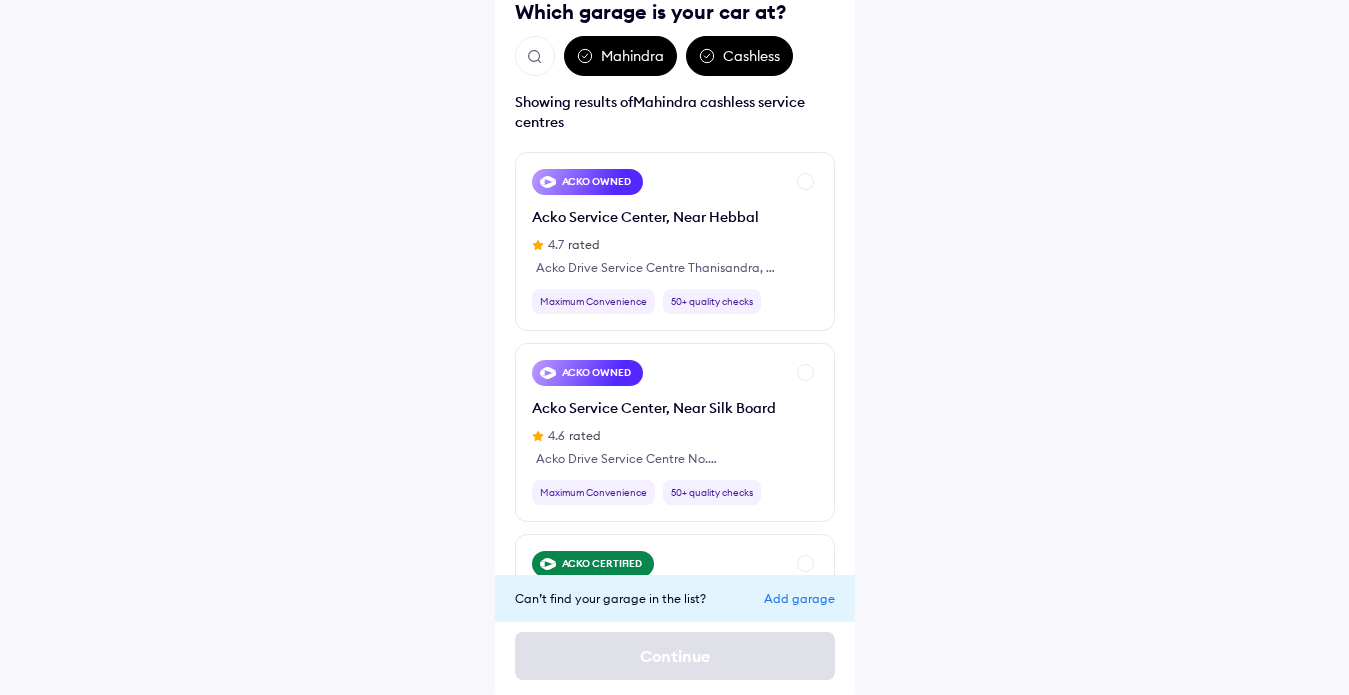 scroll, scrollTop: 165, scrollLeft: 0, axis: vertical 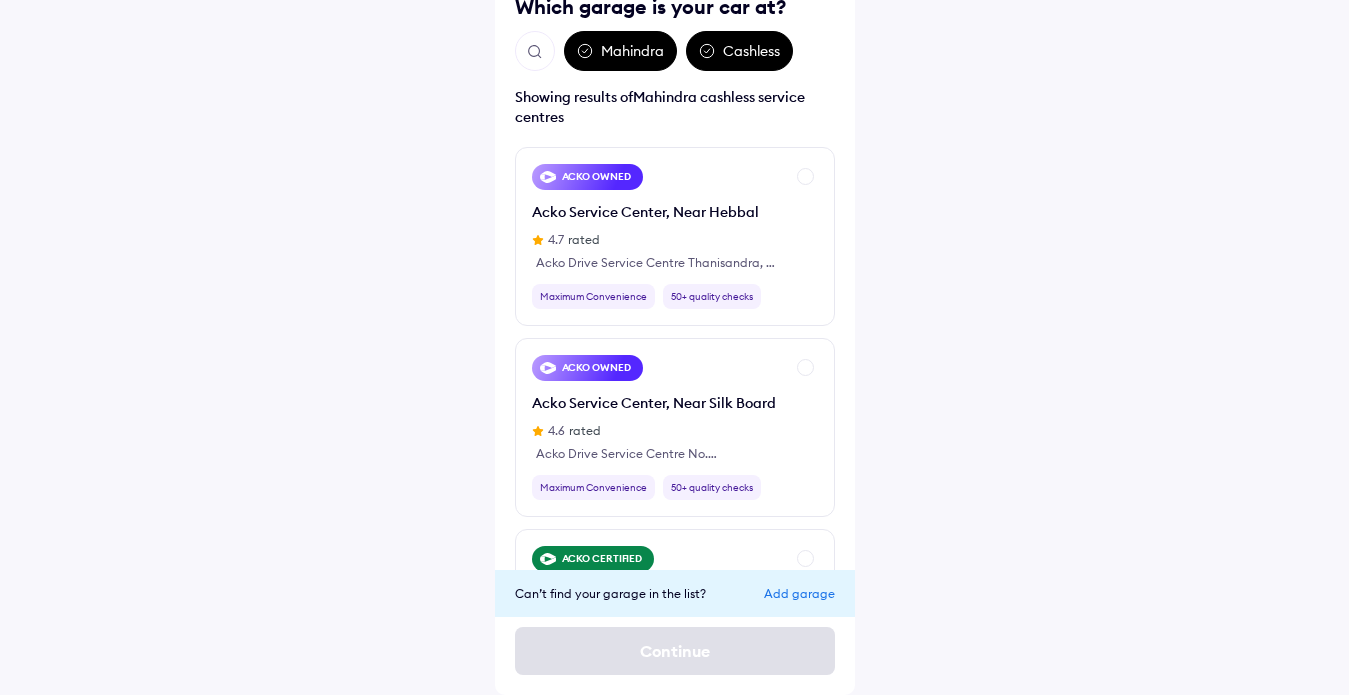 click on "Add garage" at bounding box center (799, 593) 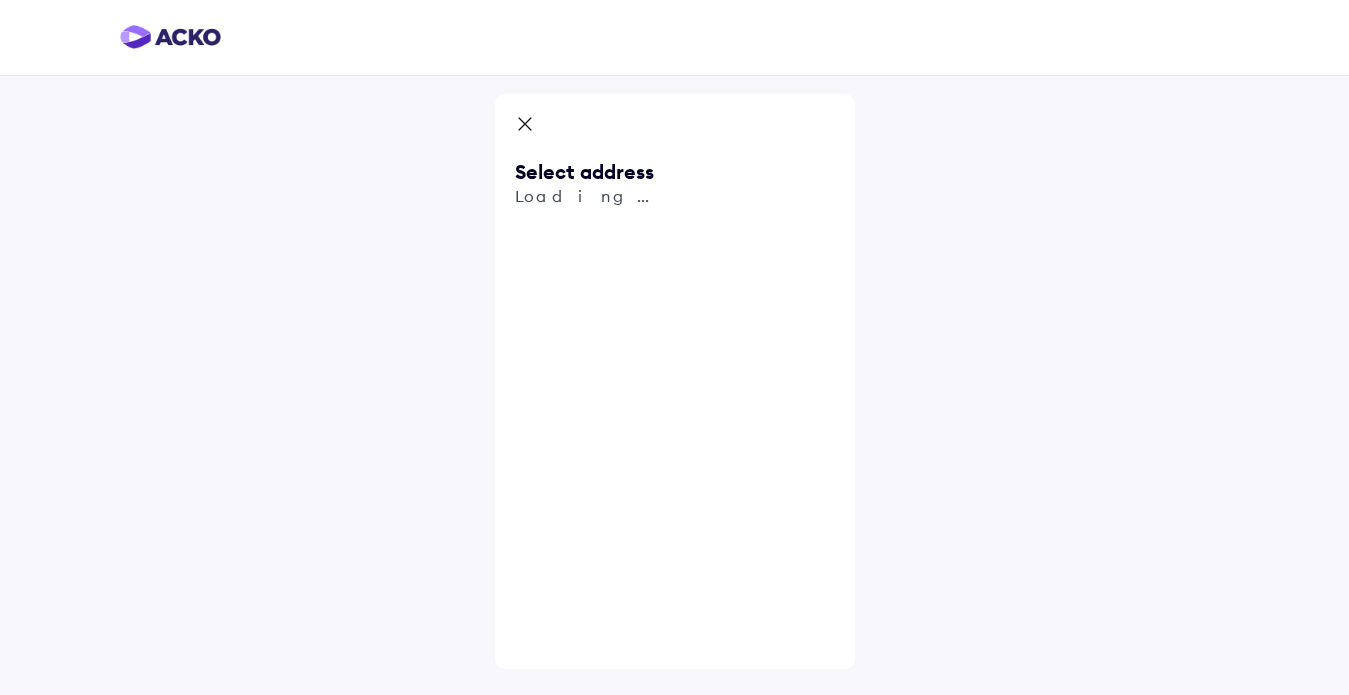 scroll, scrollTop: 0, scrollLeft: 0, axis: both 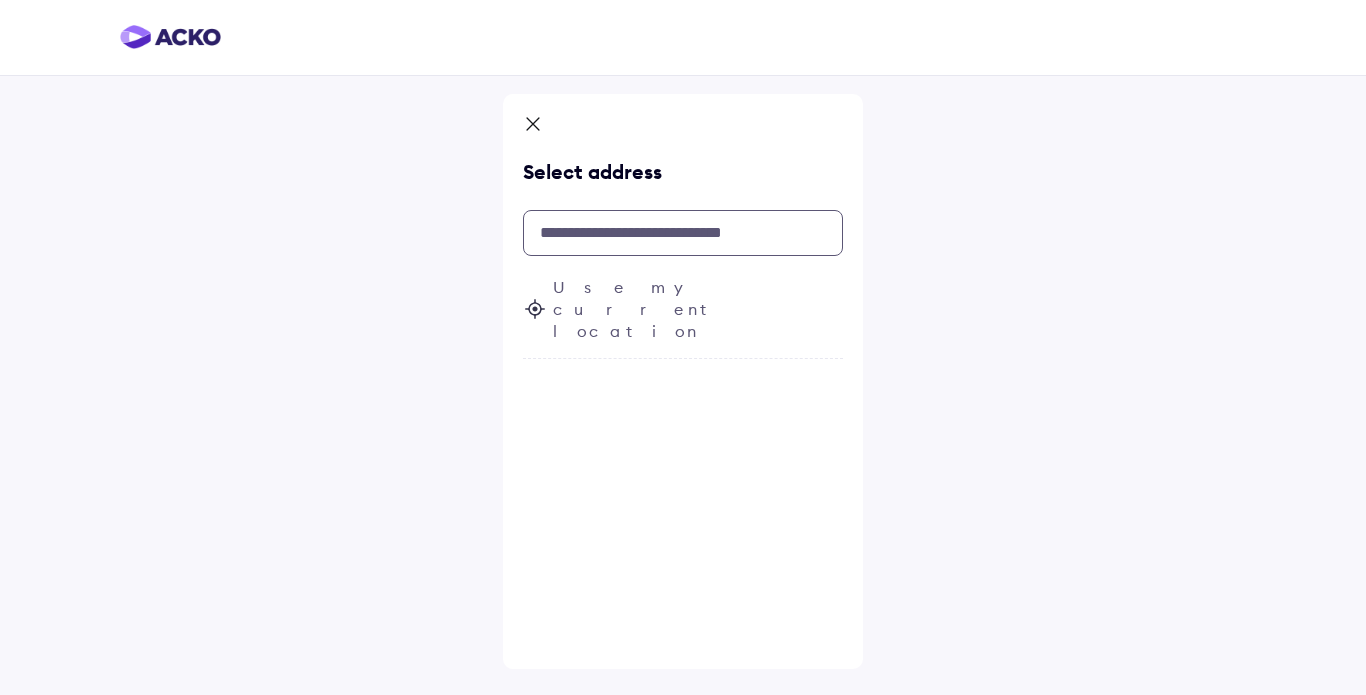 click at bounding box center (683, 233) 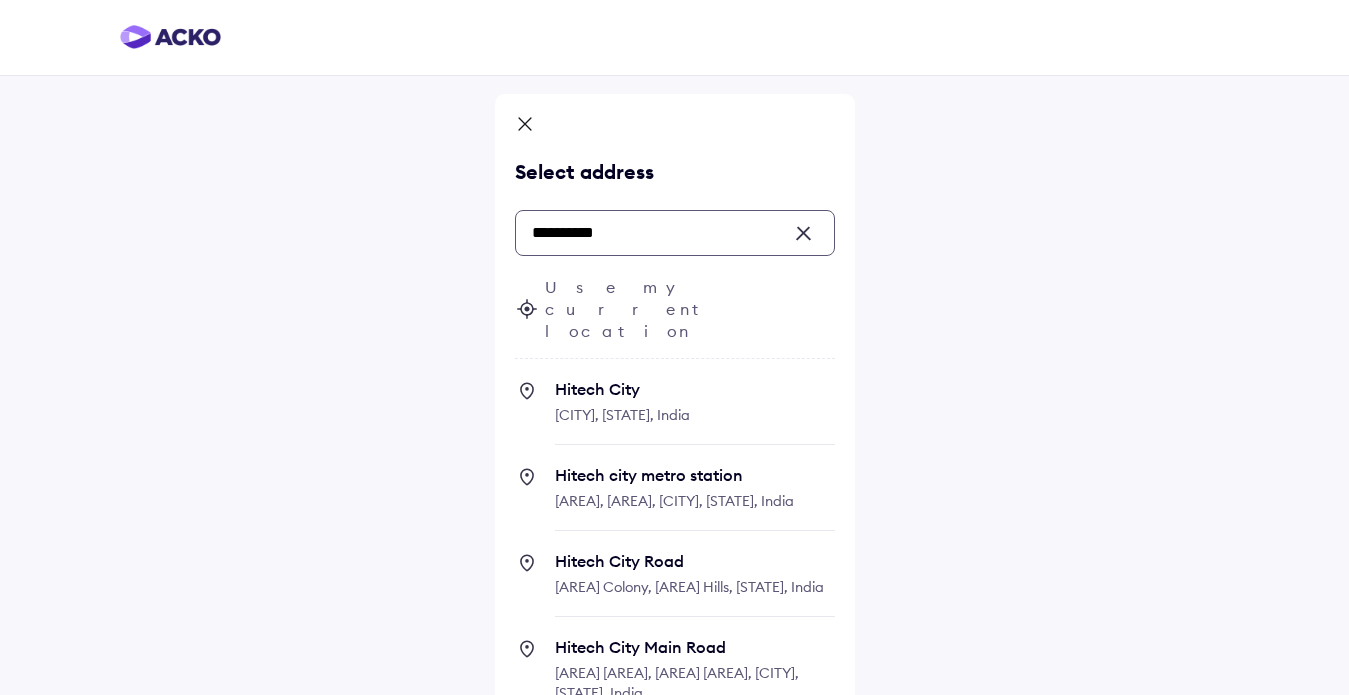 click on "Hitech City" at bounding box center [695, 389] 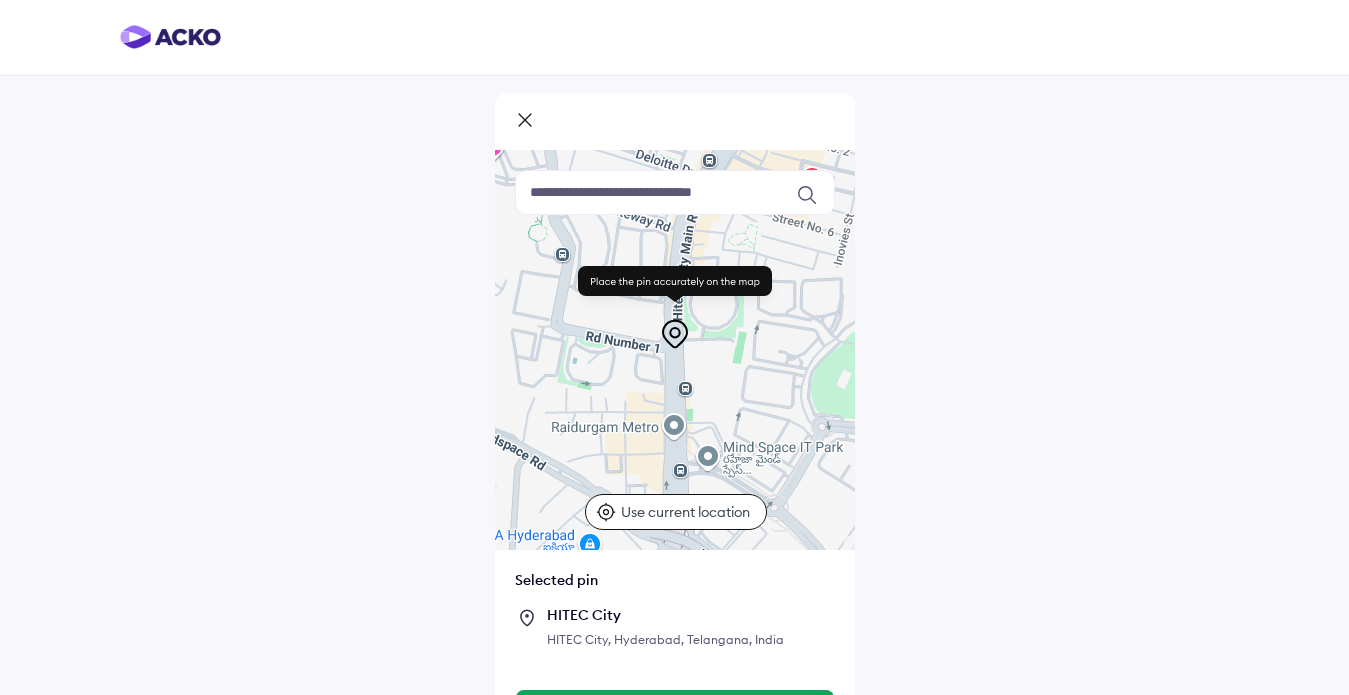 click at bounding box center [675, 192] 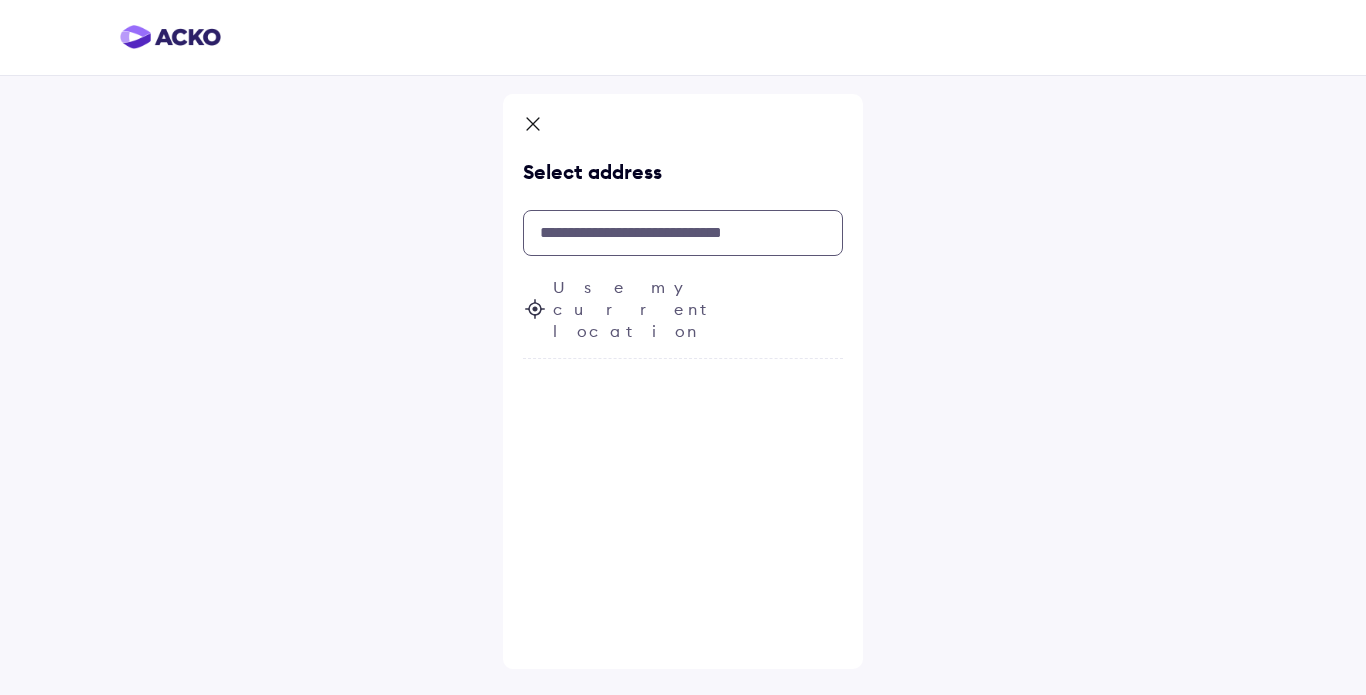 click at bounding box center (683, 233) 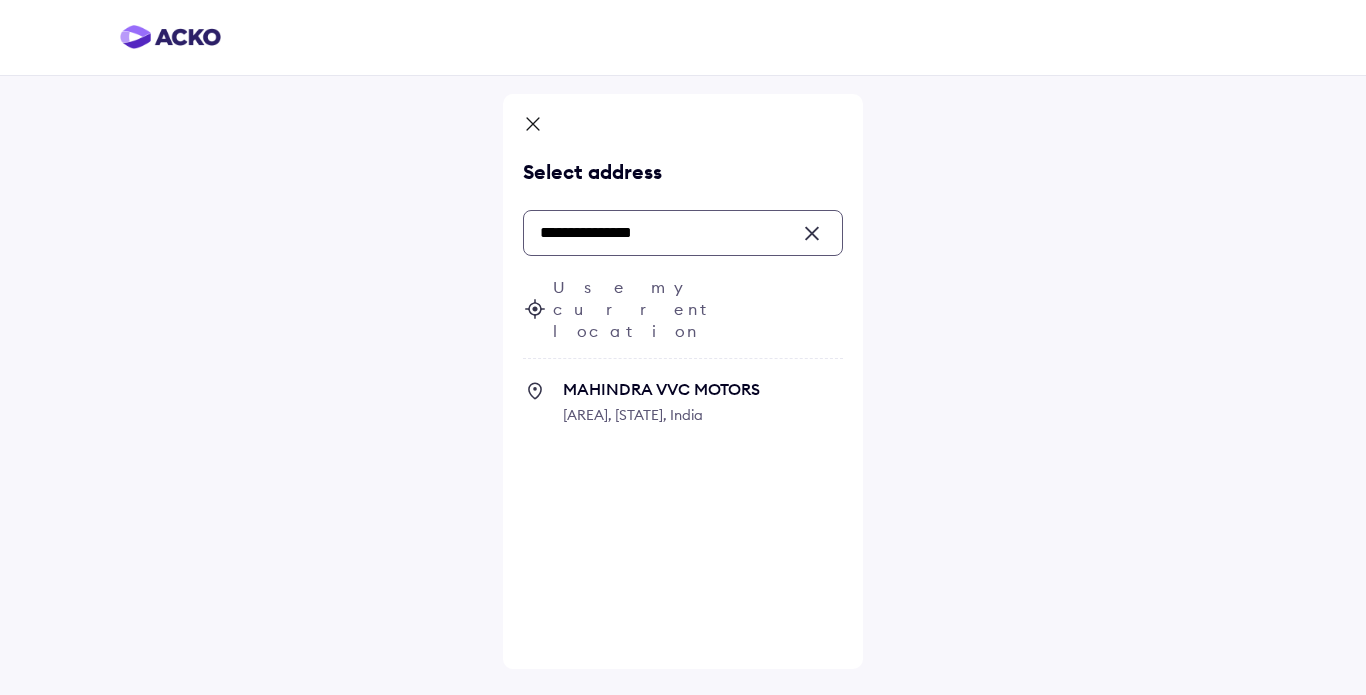 click on "MAHINDRA VVC MOTORS" at bounding box center [703, 389] 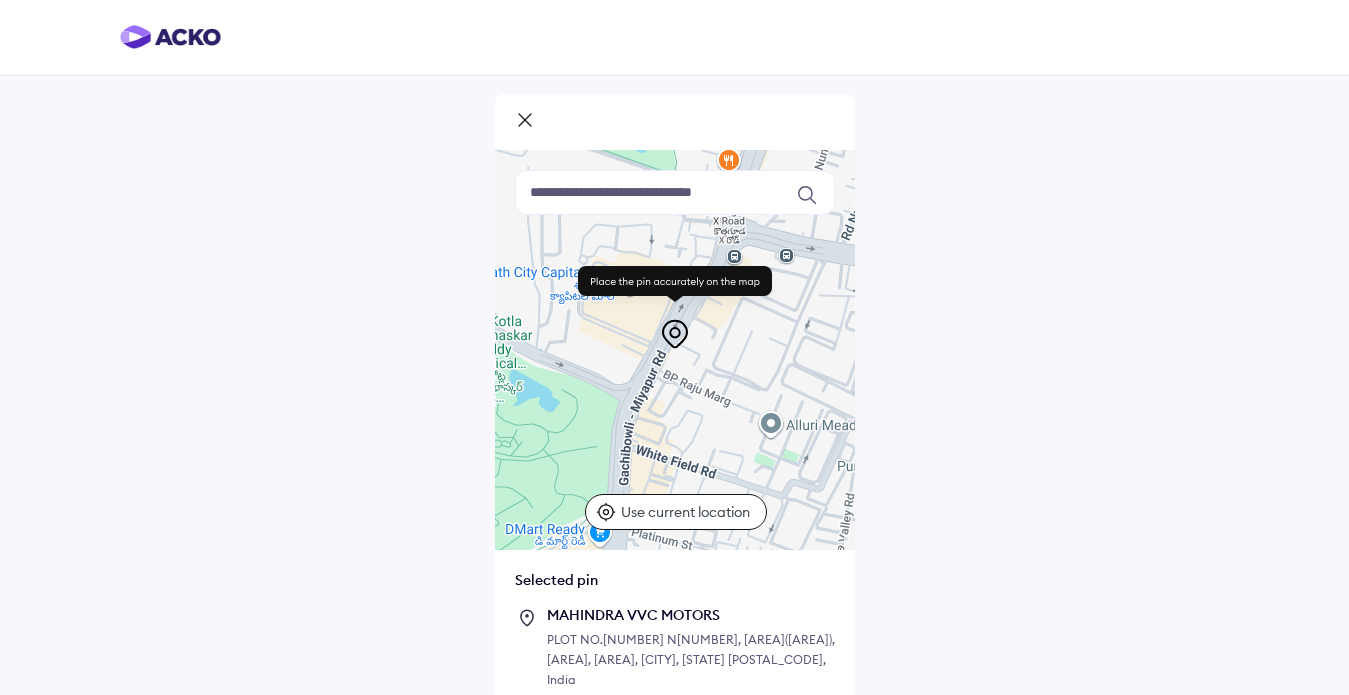 click on "Keyboard shortcuts Map Data Map data ©2025 Map data ©2025 100 m  Click to toggle between metric and imperial units Terms Report a map error Use current location Selected pin MAHINDRA VVC MOTORS PLOT NO.29 N30, KHANAMMET(V), HITECH CITY, OPP, N CONVECTION, HYDERABAD, HITECH CITY, Hyderabad, Telangana 500066, India Continue" at bounding box center [674, 399] 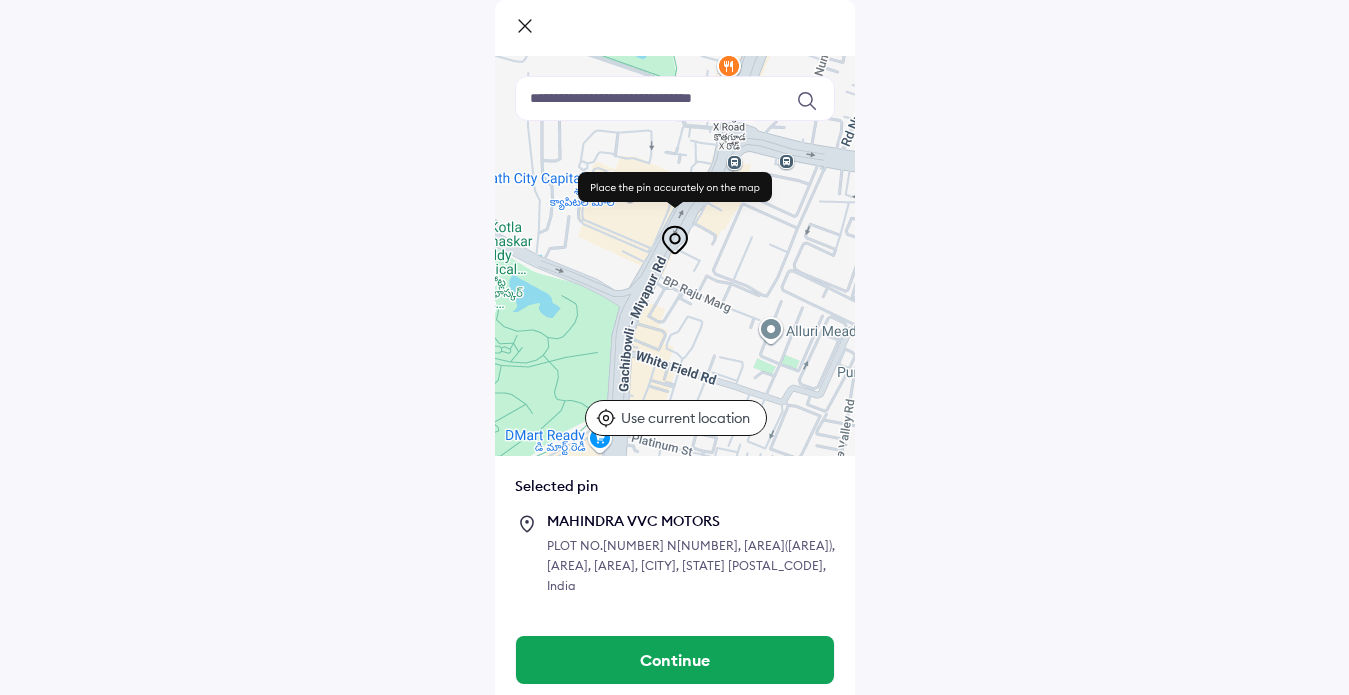 scroll, scrollTop: 103, scrollLeft: 0, axis: vertical 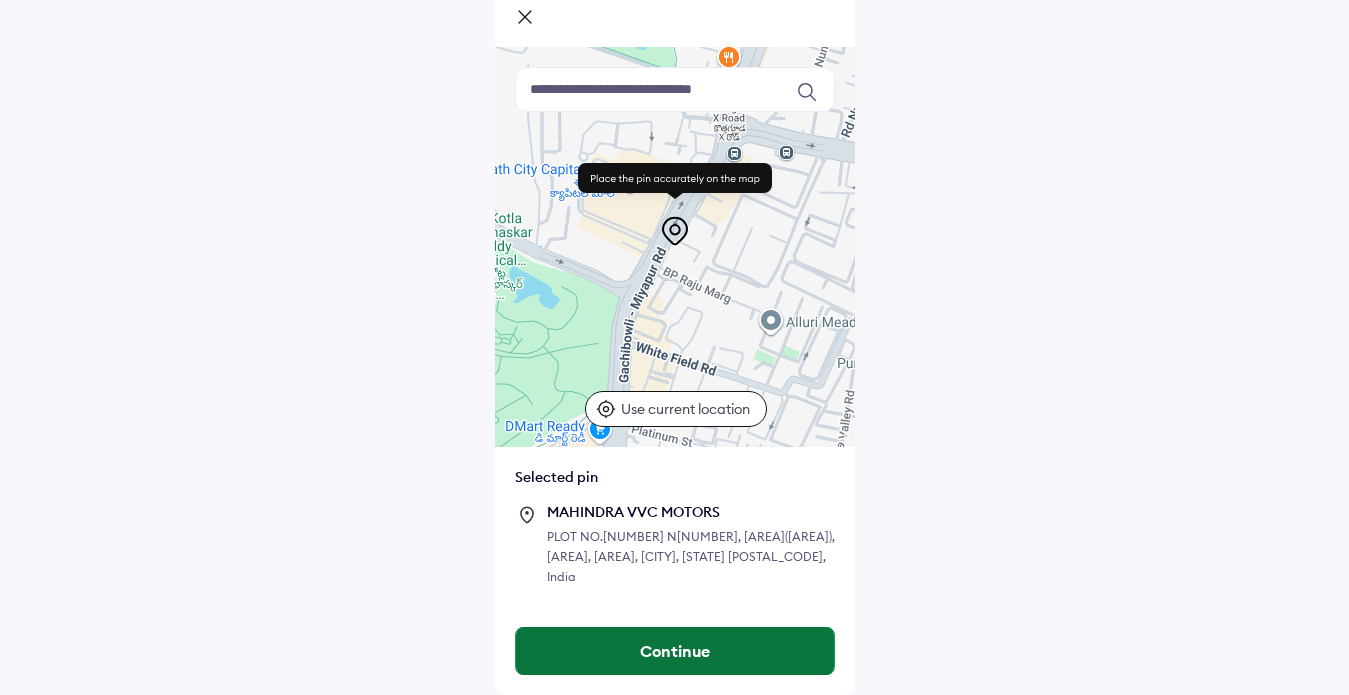 click on "Continue" at bounding box center [675, 651] 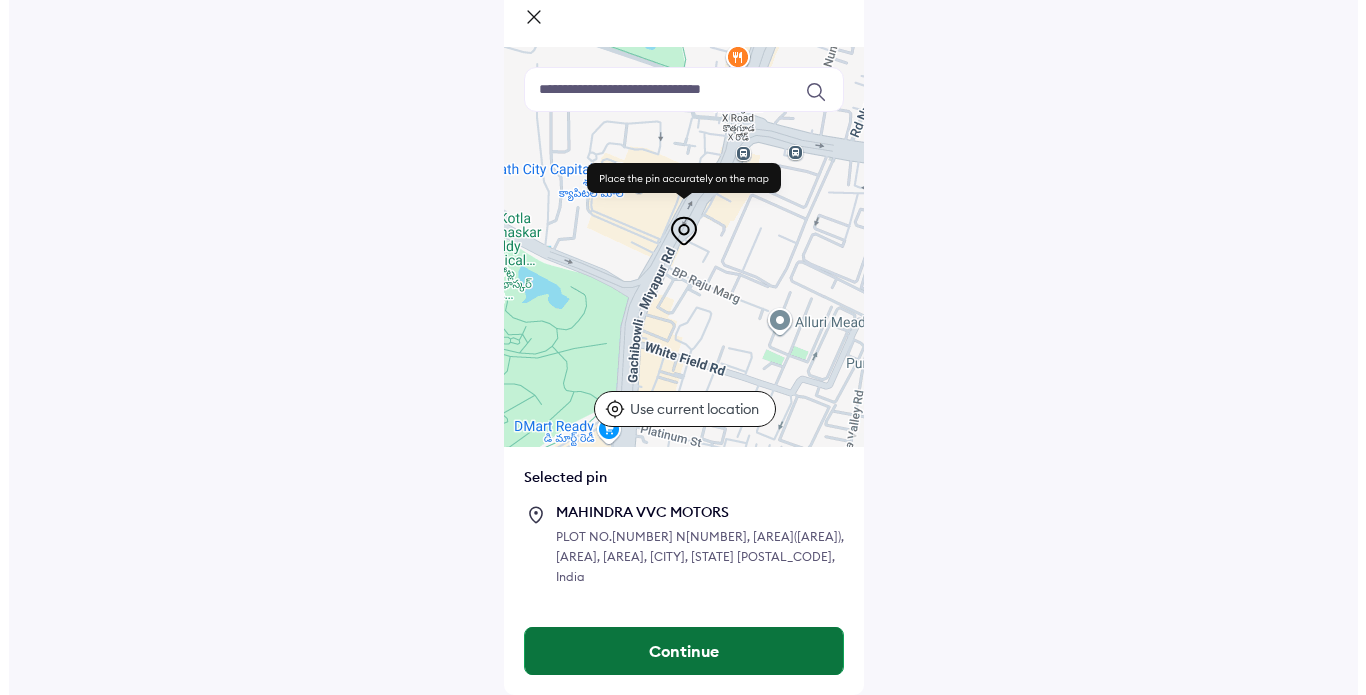 scroll, scrollTop: 0, scrollLeft: 0, axis: both 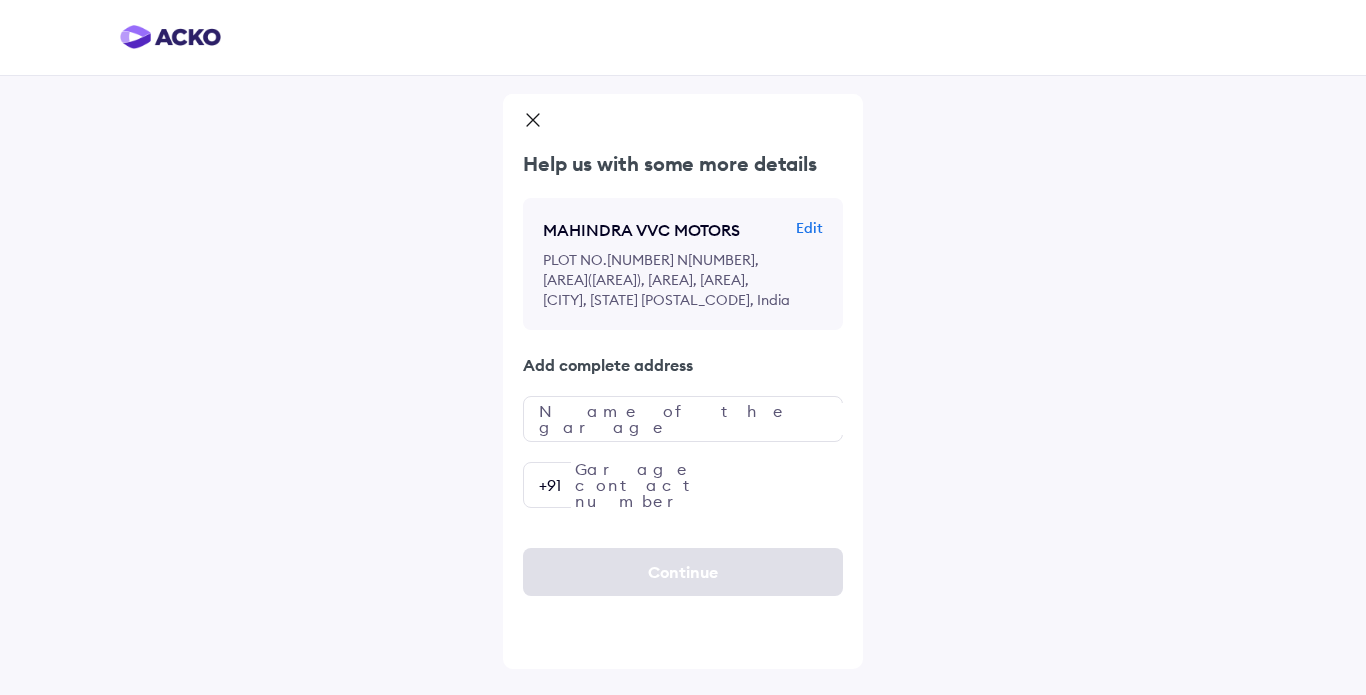 drag, startPoint x: 544, startPoint y: 230, endPoint x: 795, endPoint y: 338, distance: 273.24896 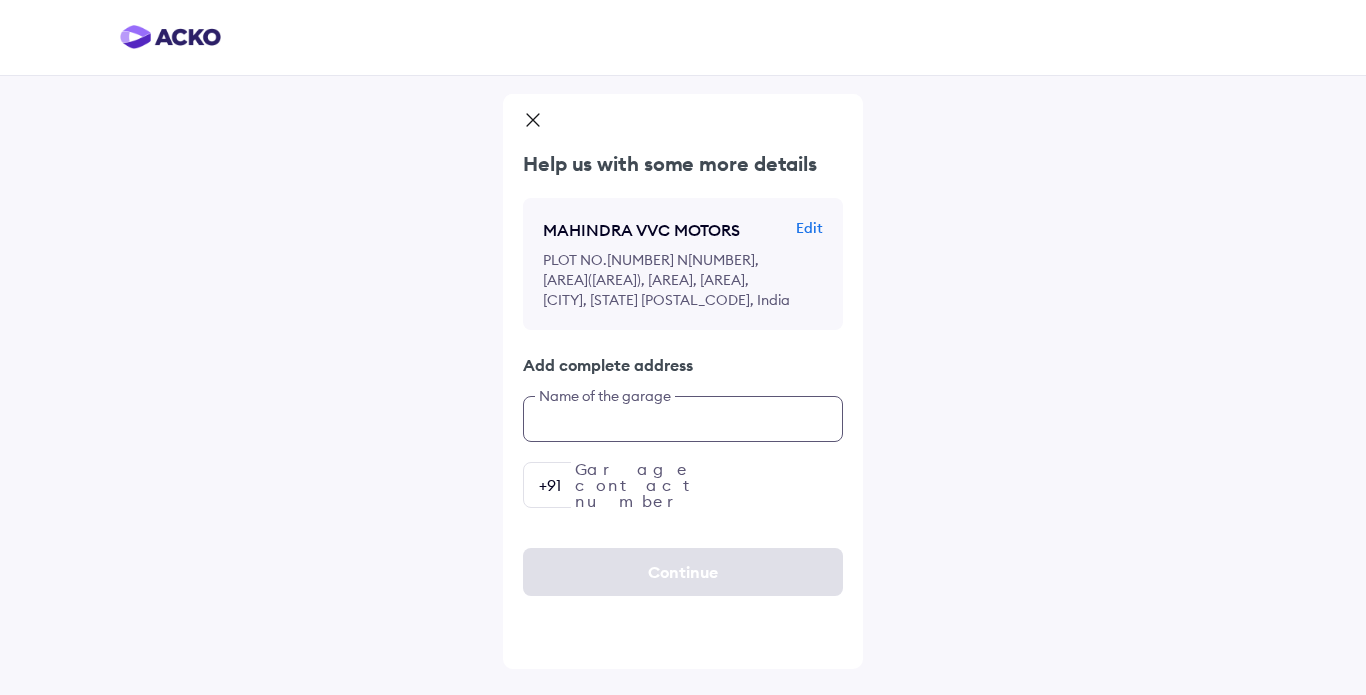 click at bounding box center (683, 419) 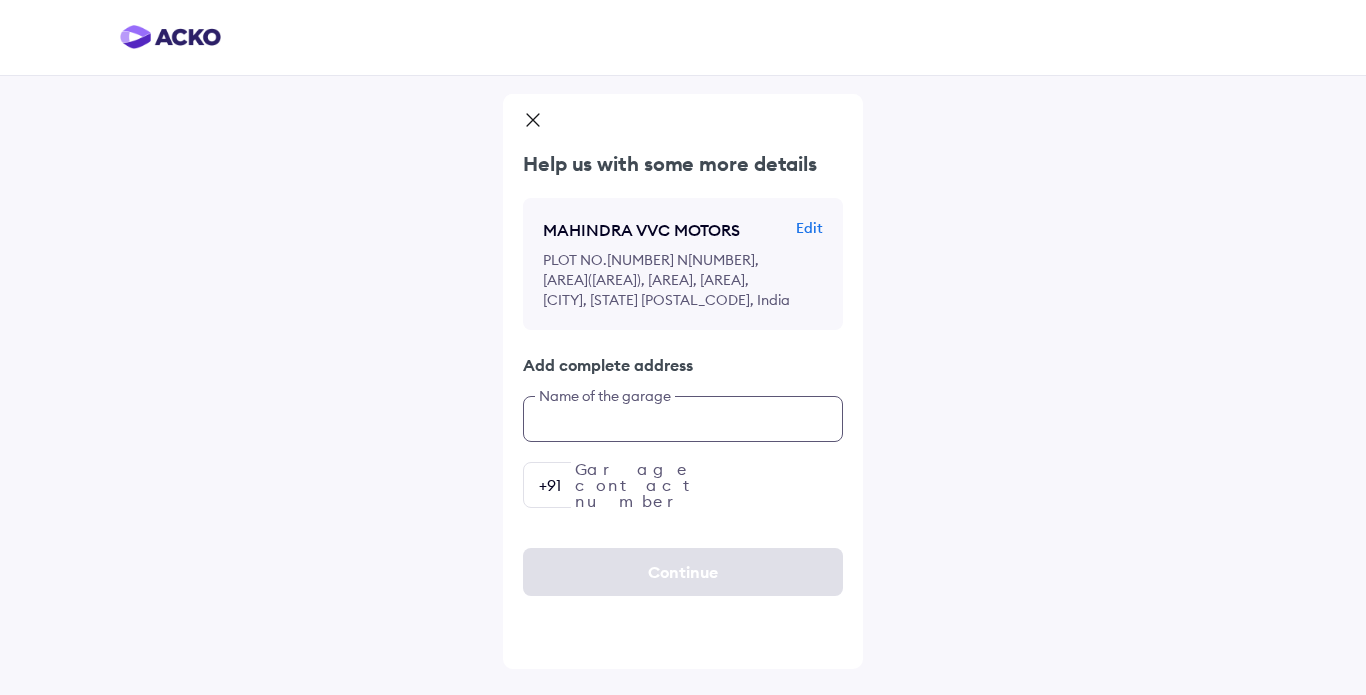 paste on "**********" 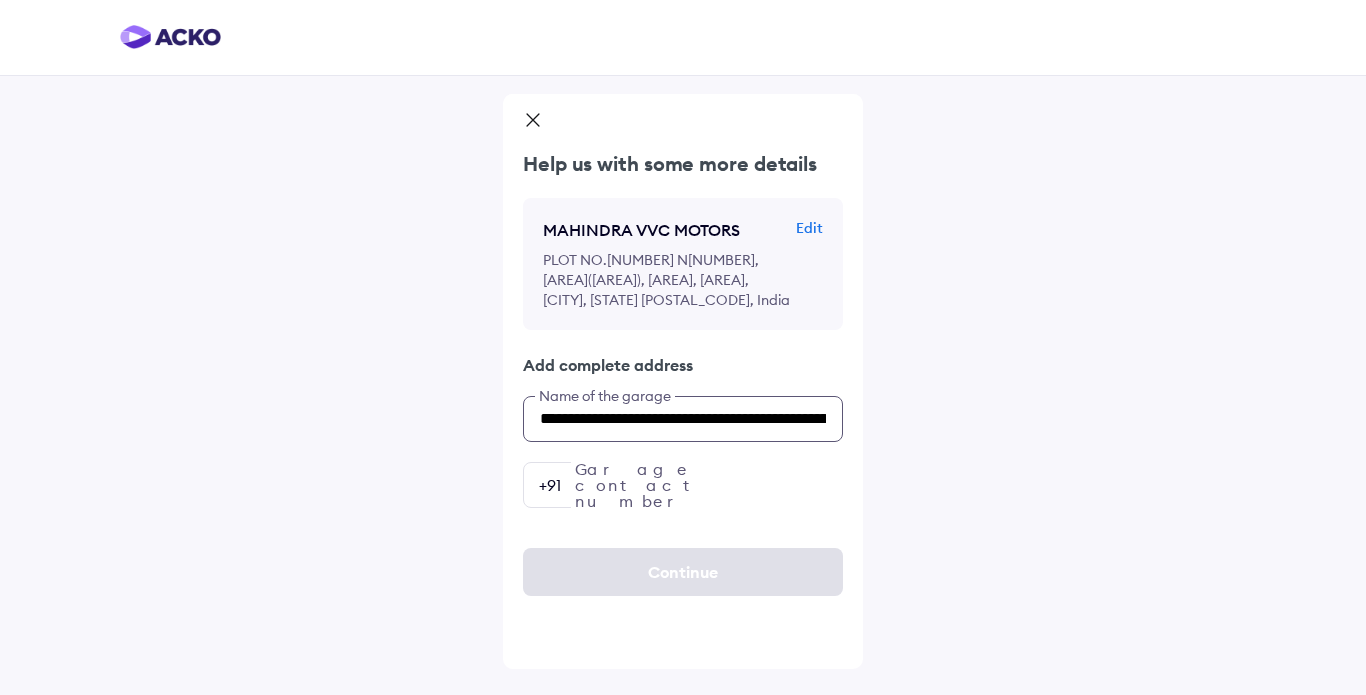 scroll, scrollTop: 0, scrollLeft: 989, axis: horizontal 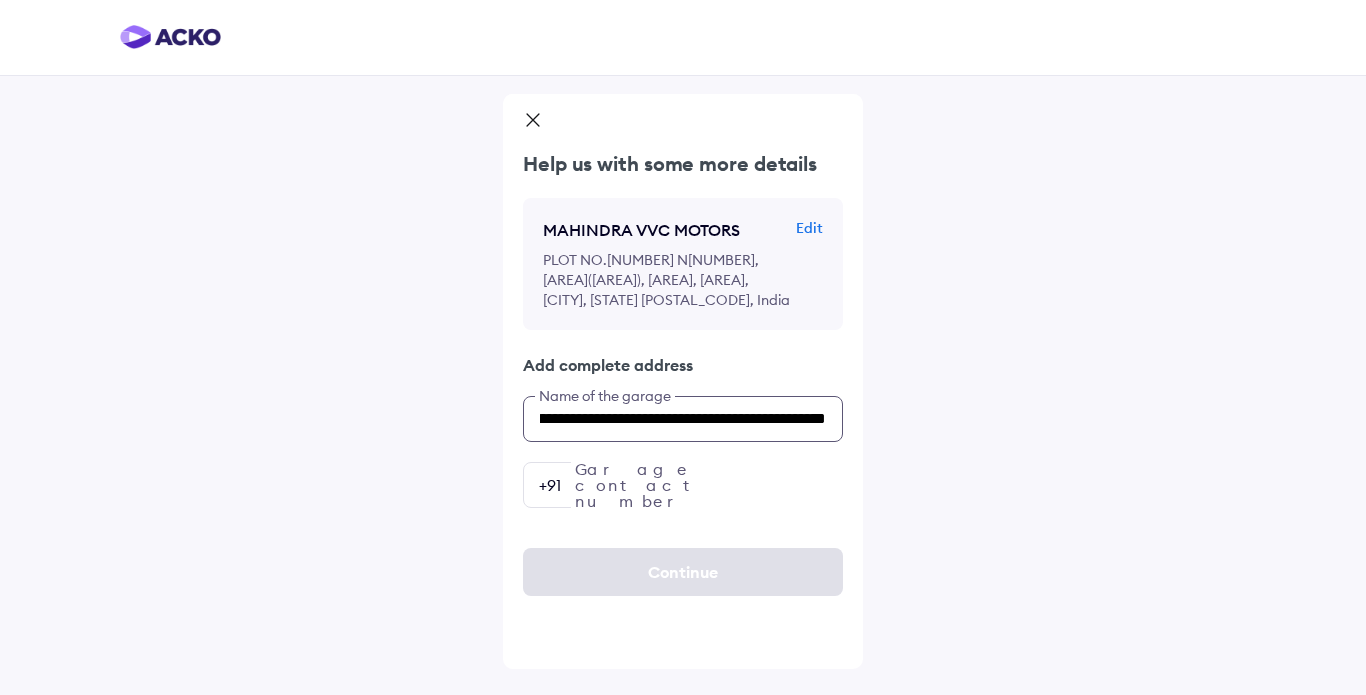 type on "**********" 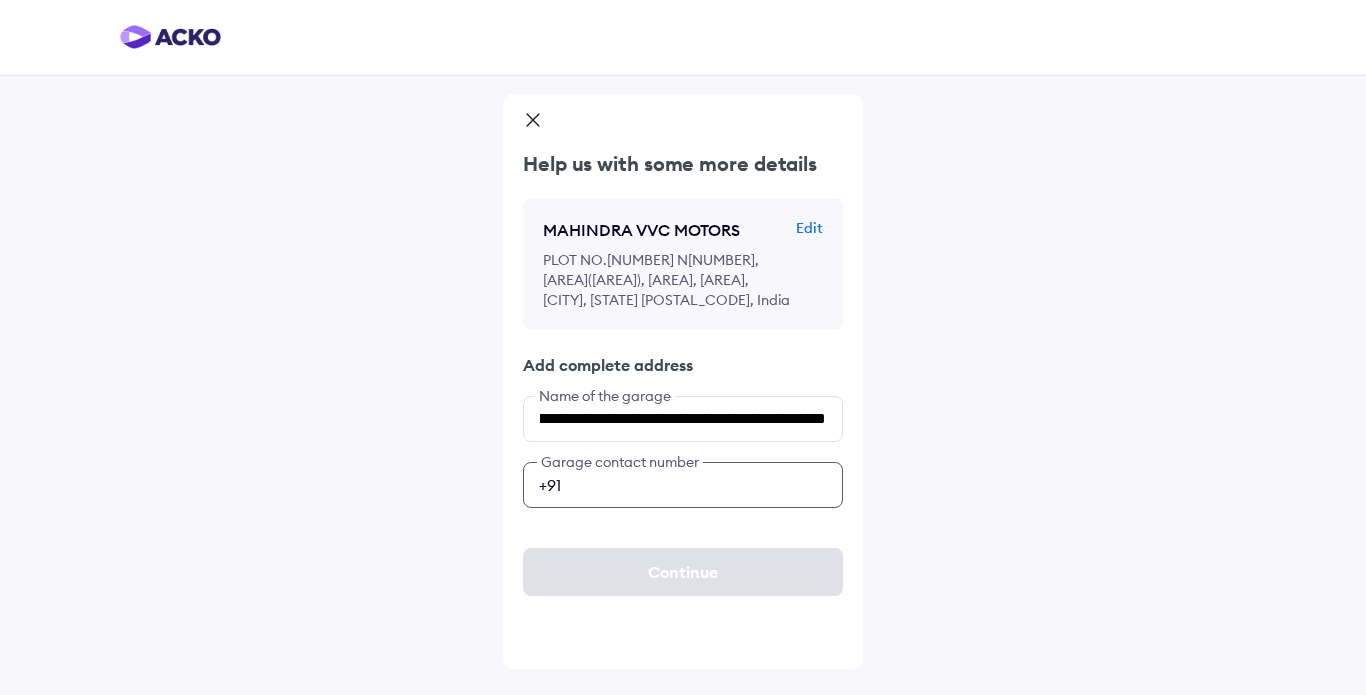 click at bounding box center (683, 485) 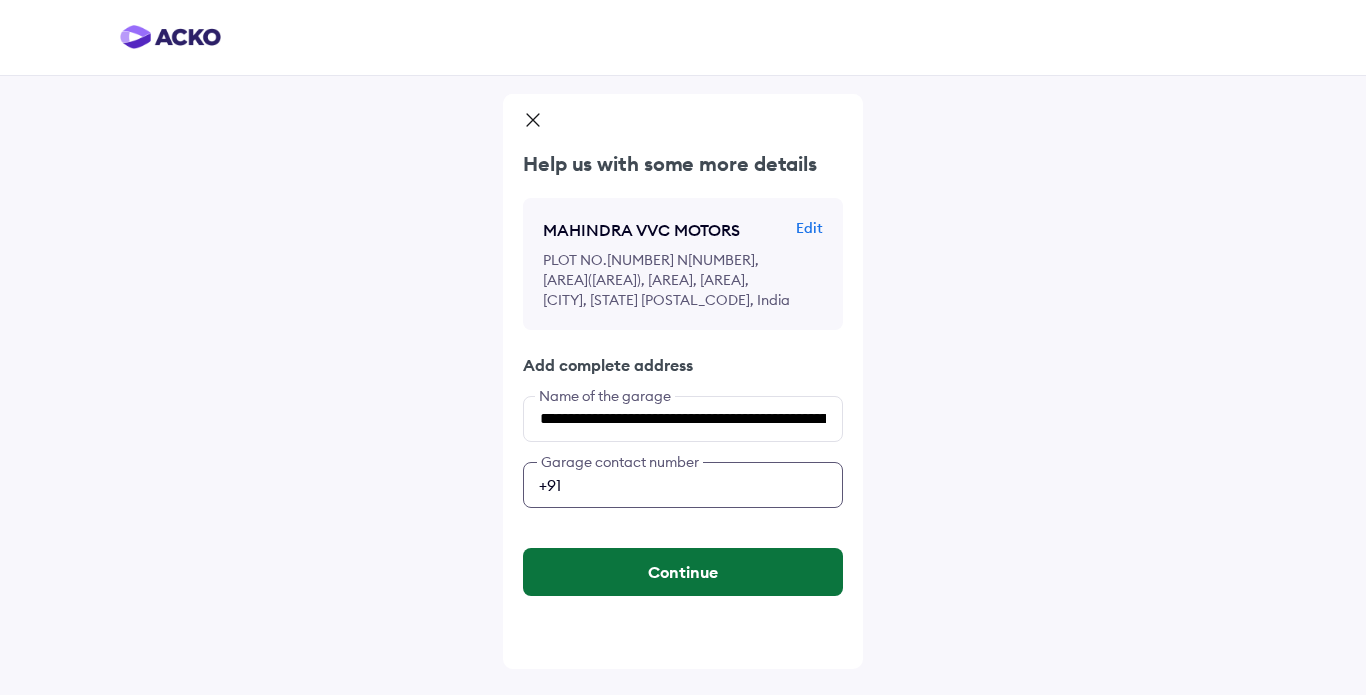 type on "**********" 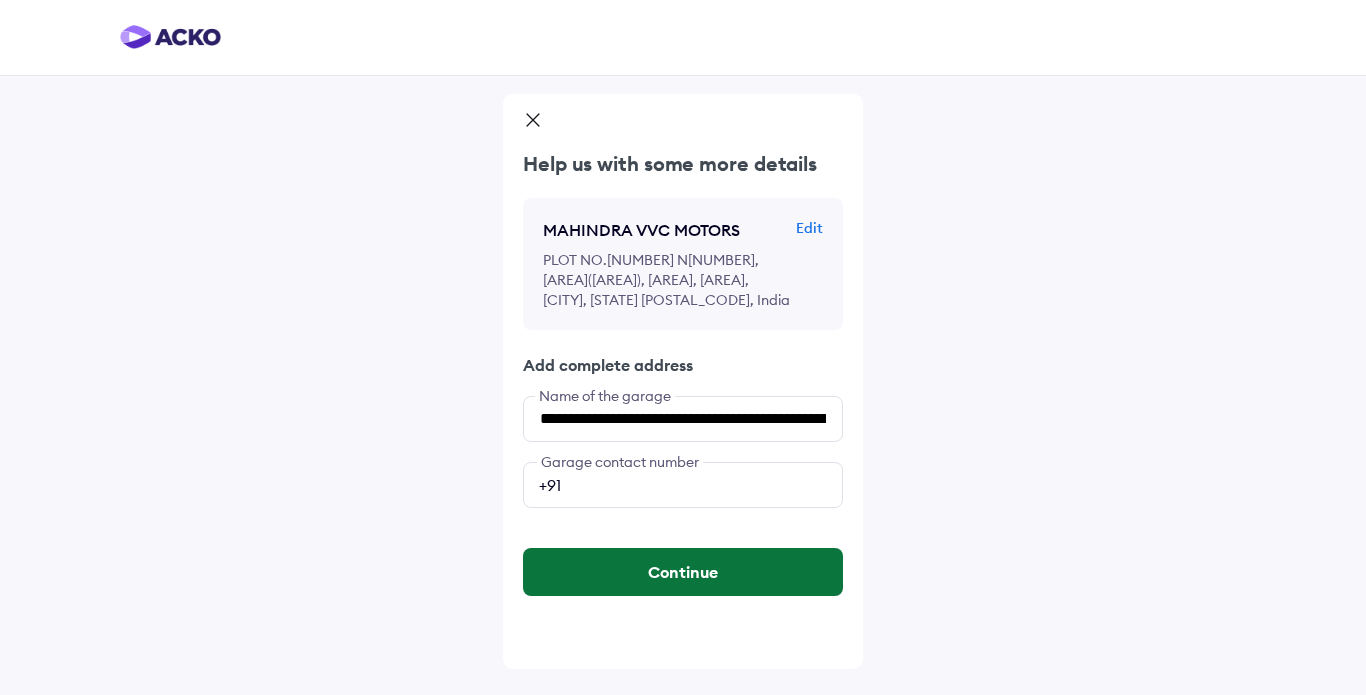 click on "Continue" at bounding box center [683, 572] 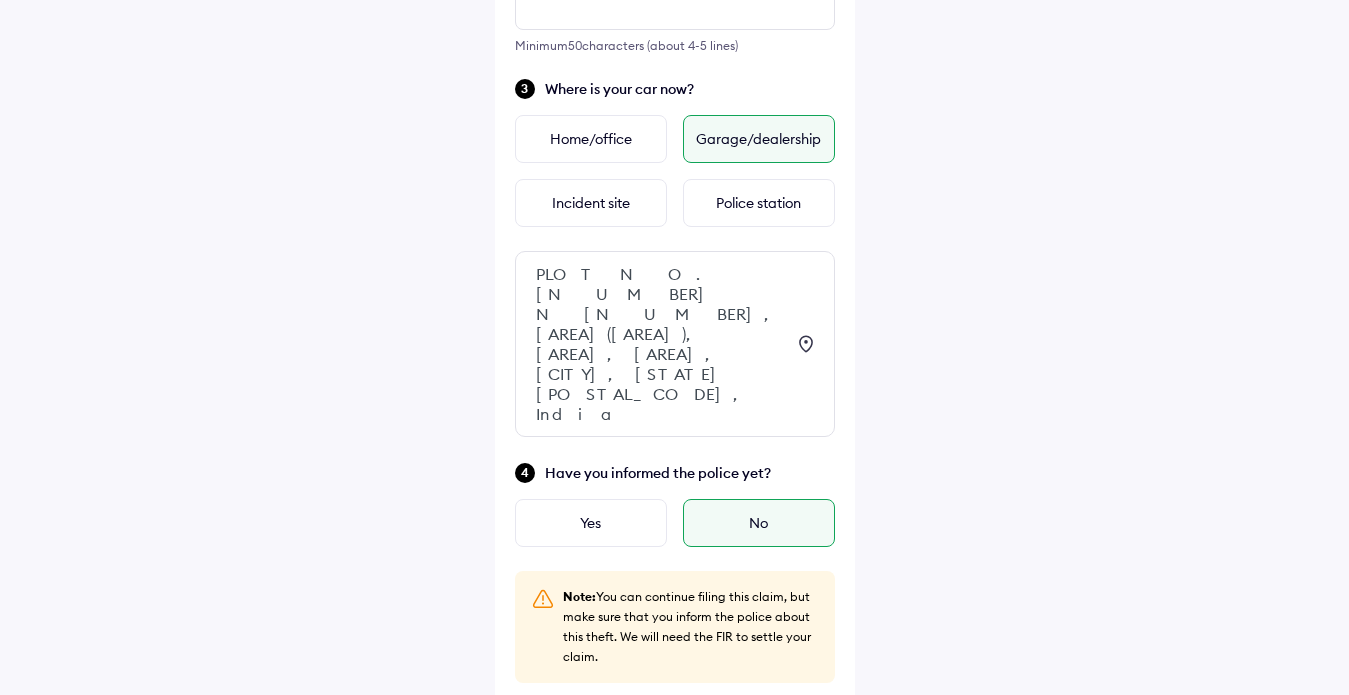 scroll, scrollTop: 576, scrollLeft: 0, axis: vertical 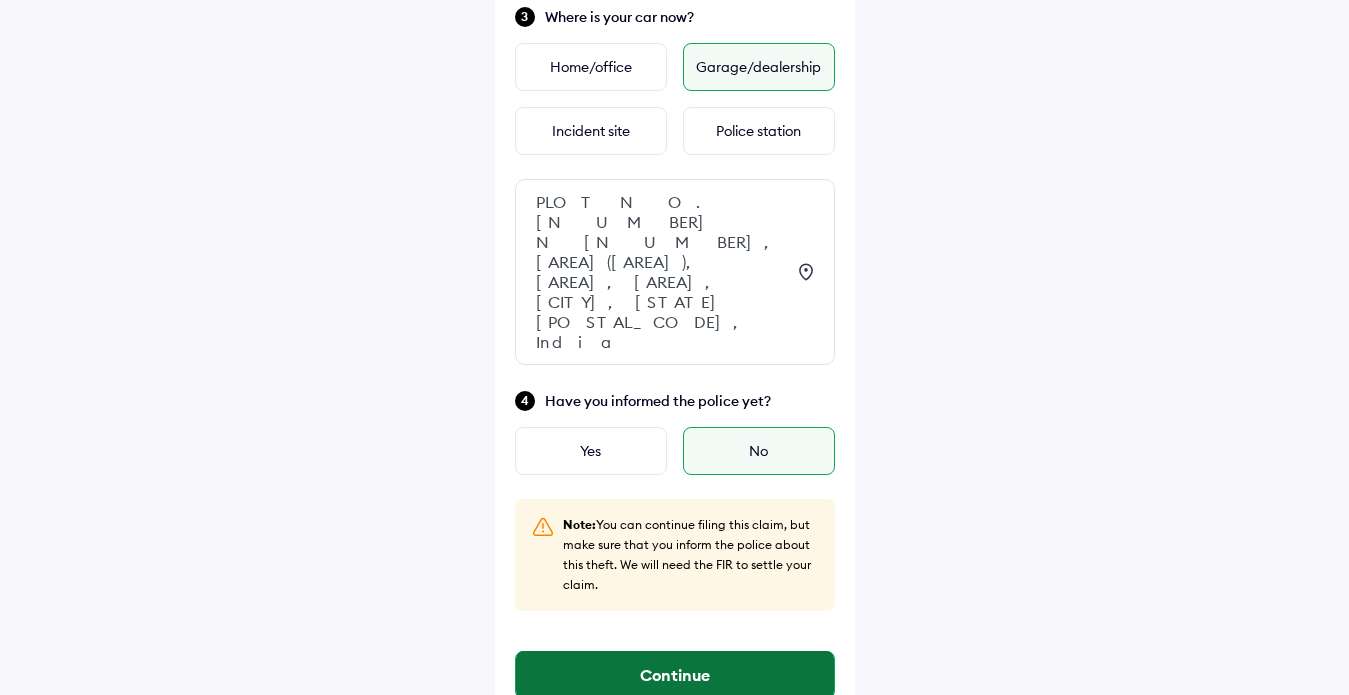 click on "Continue" at bounding box center (675, 675) 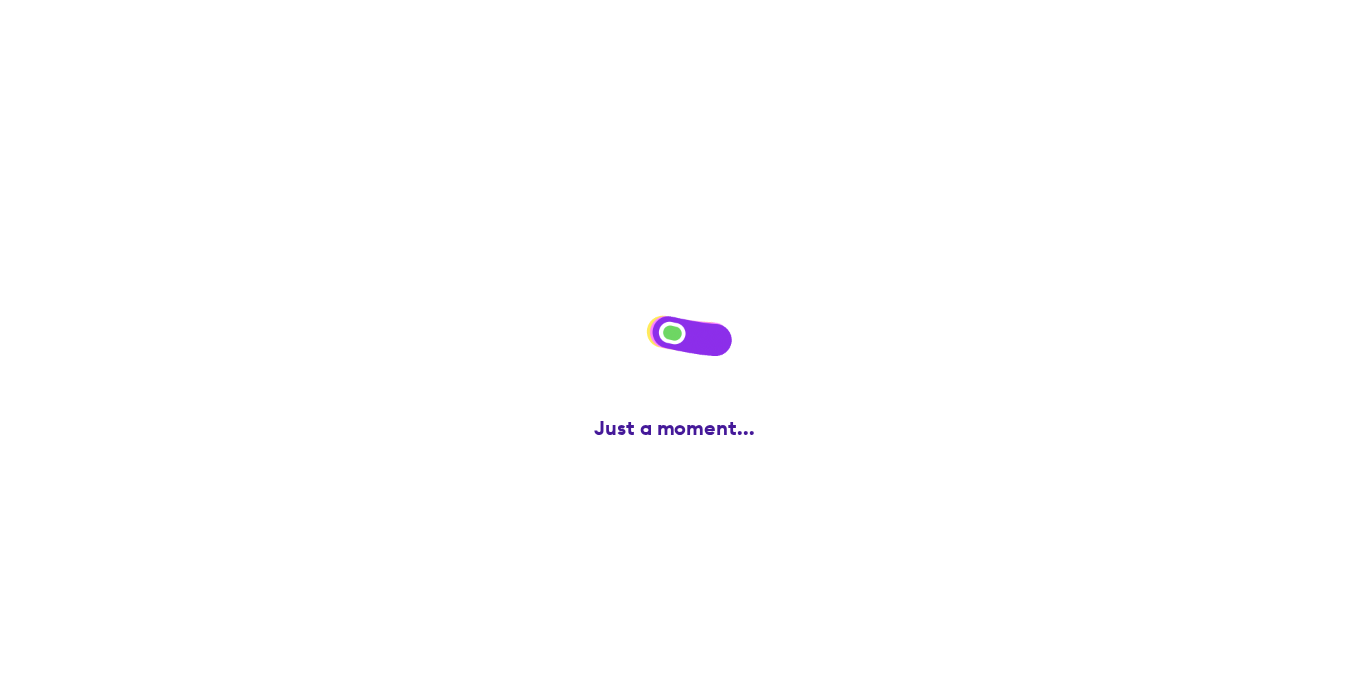 scroll, scrollTop: 0, scrollLeft: 0, axis: both 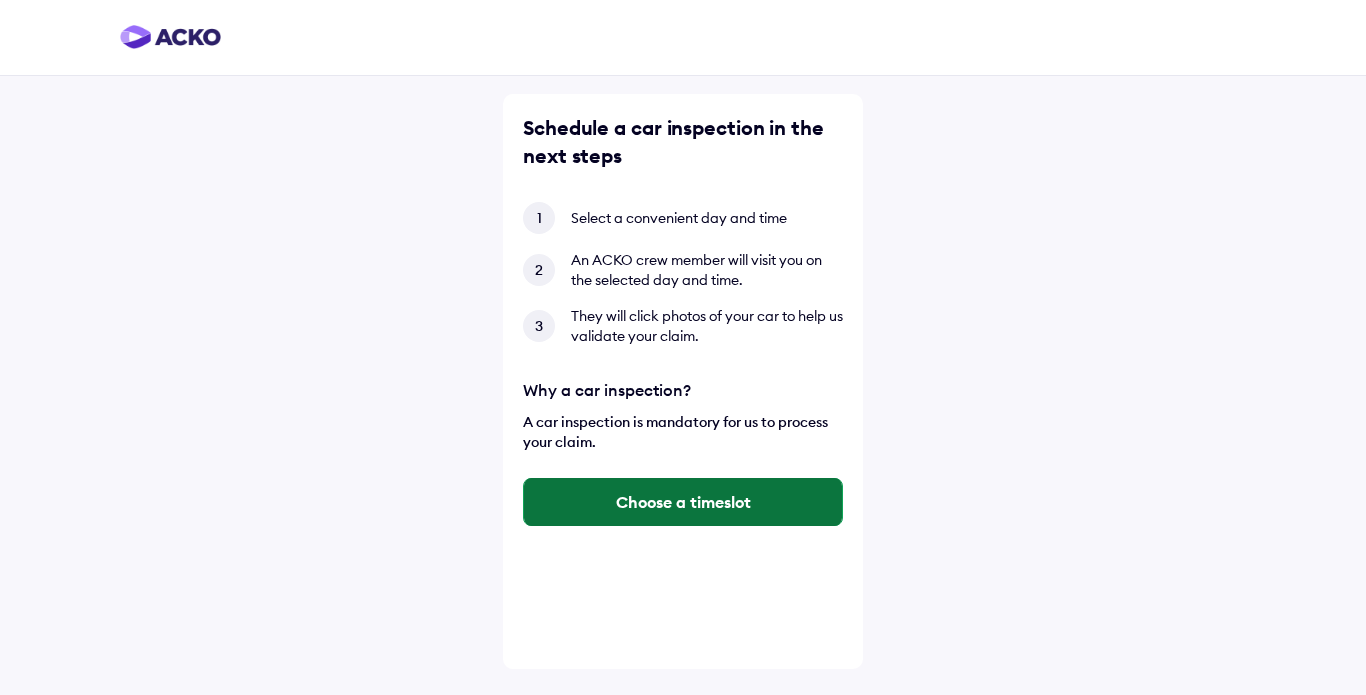 click on "Choose a timeslot" at bounding box center (683, 502) 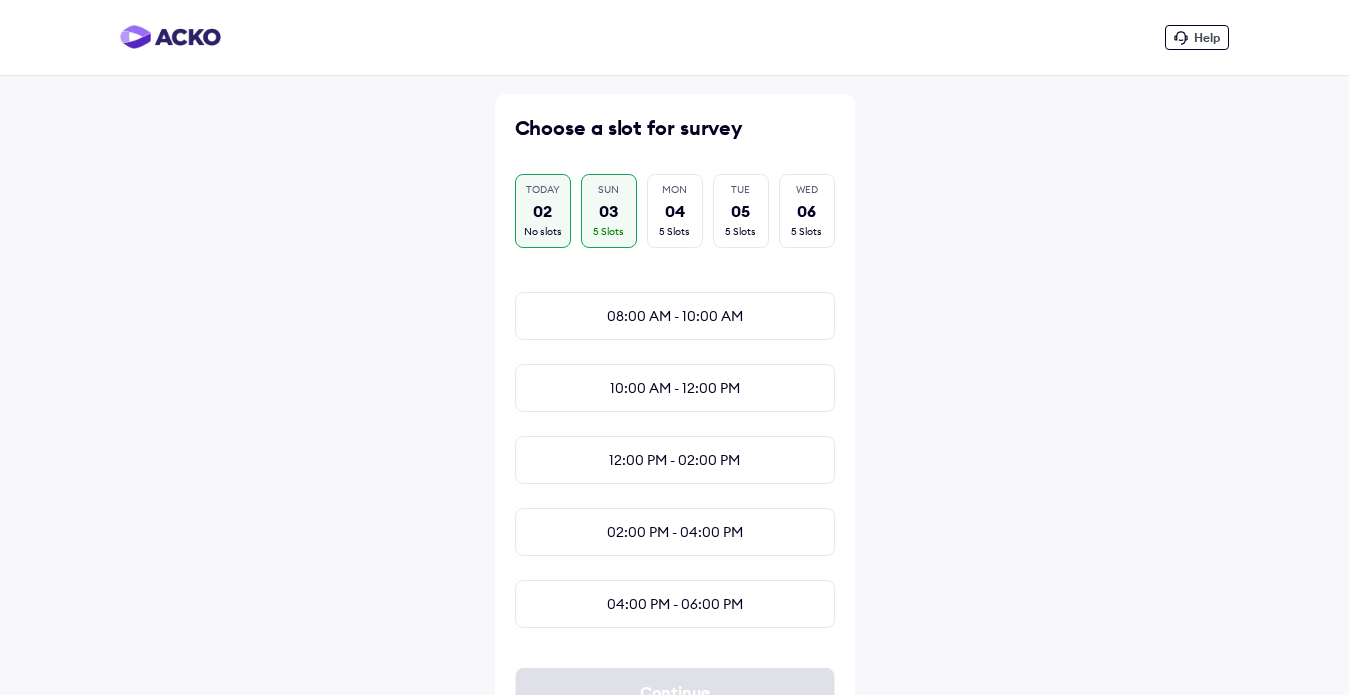 click on "02" at bounding box center (542, 211) 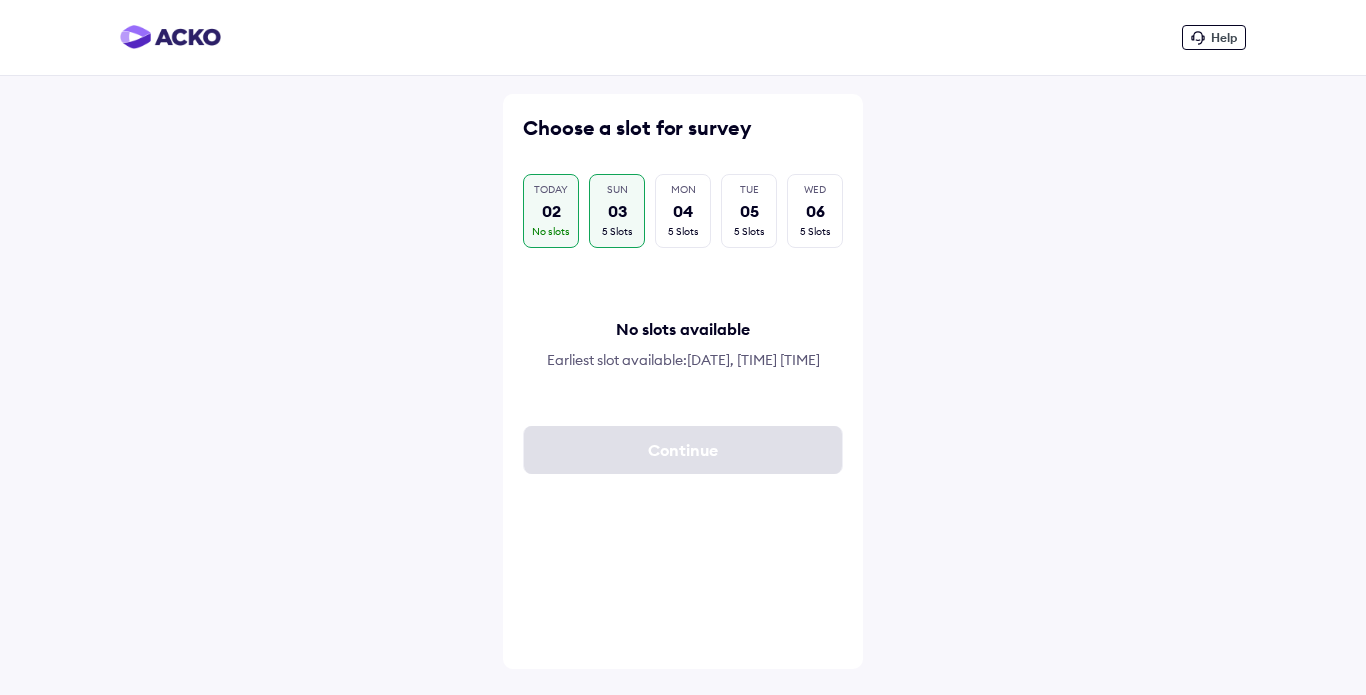 click on "03" at bounding box center (617, 211) 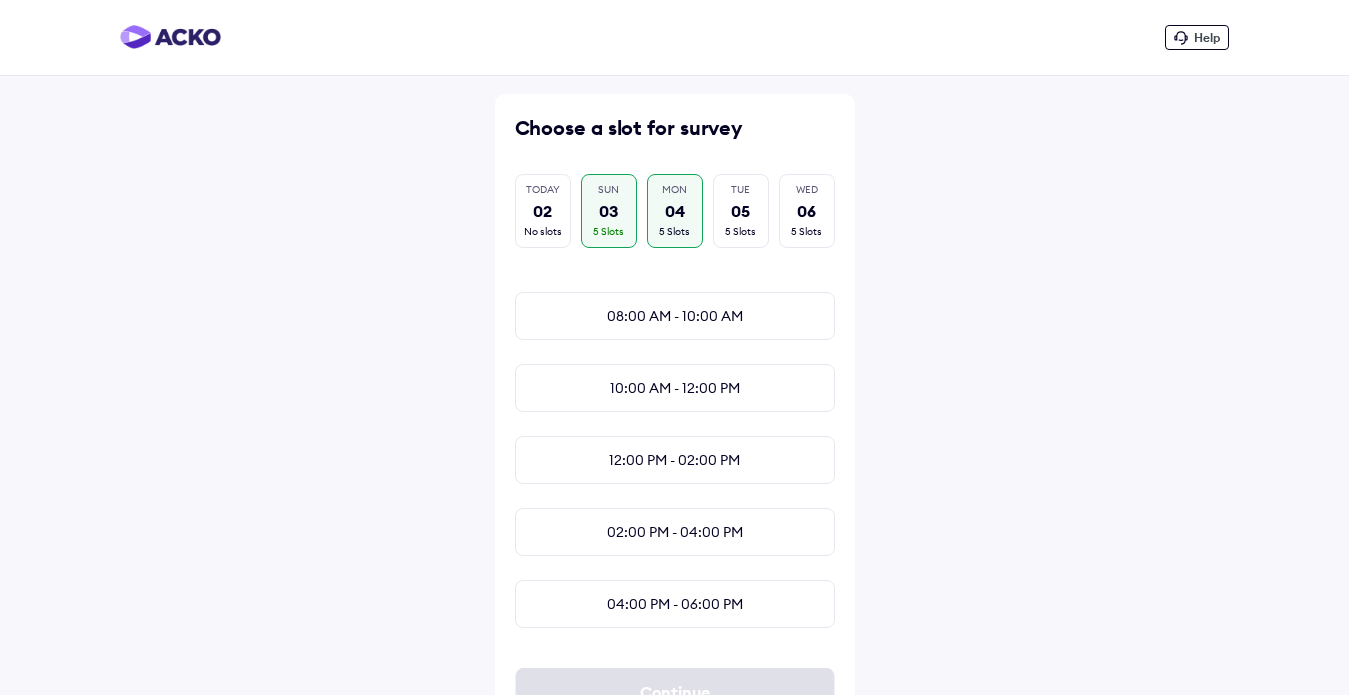 click on "04" at bounding box center (675, 211) 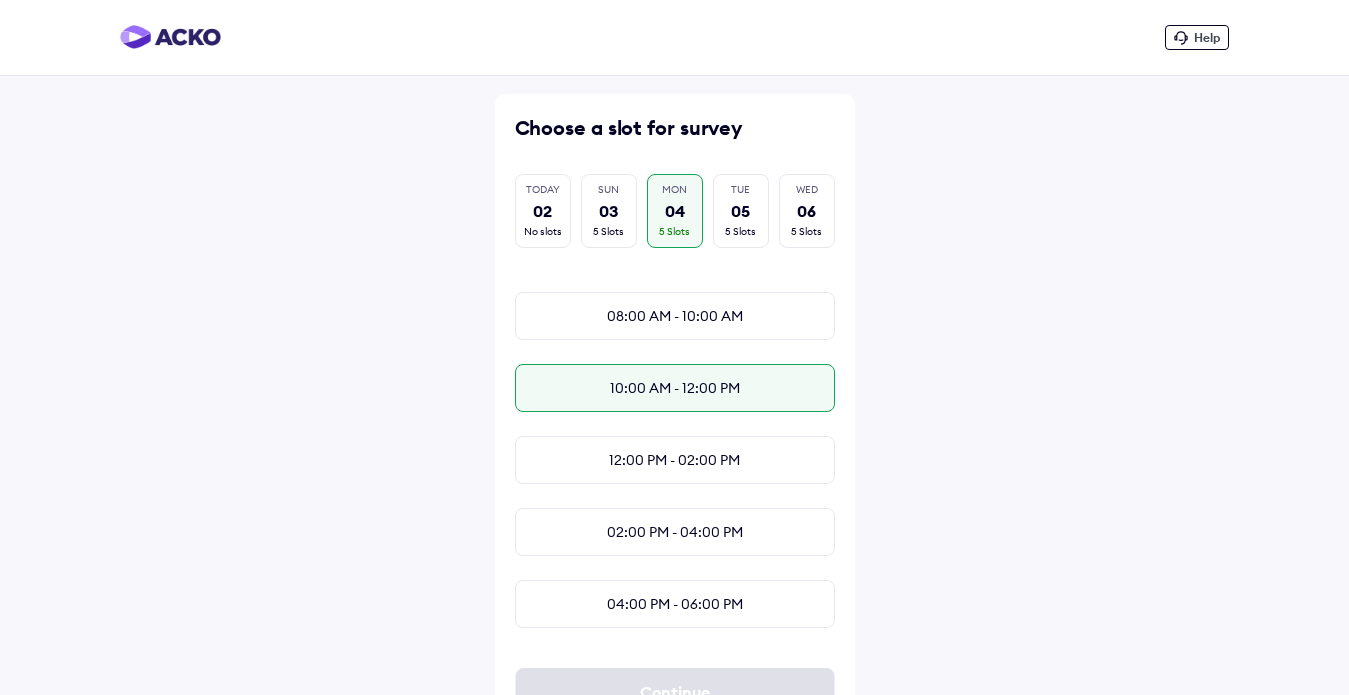 click on "10:00 AM - 12:00 PM" at bounding box center [675, 388] 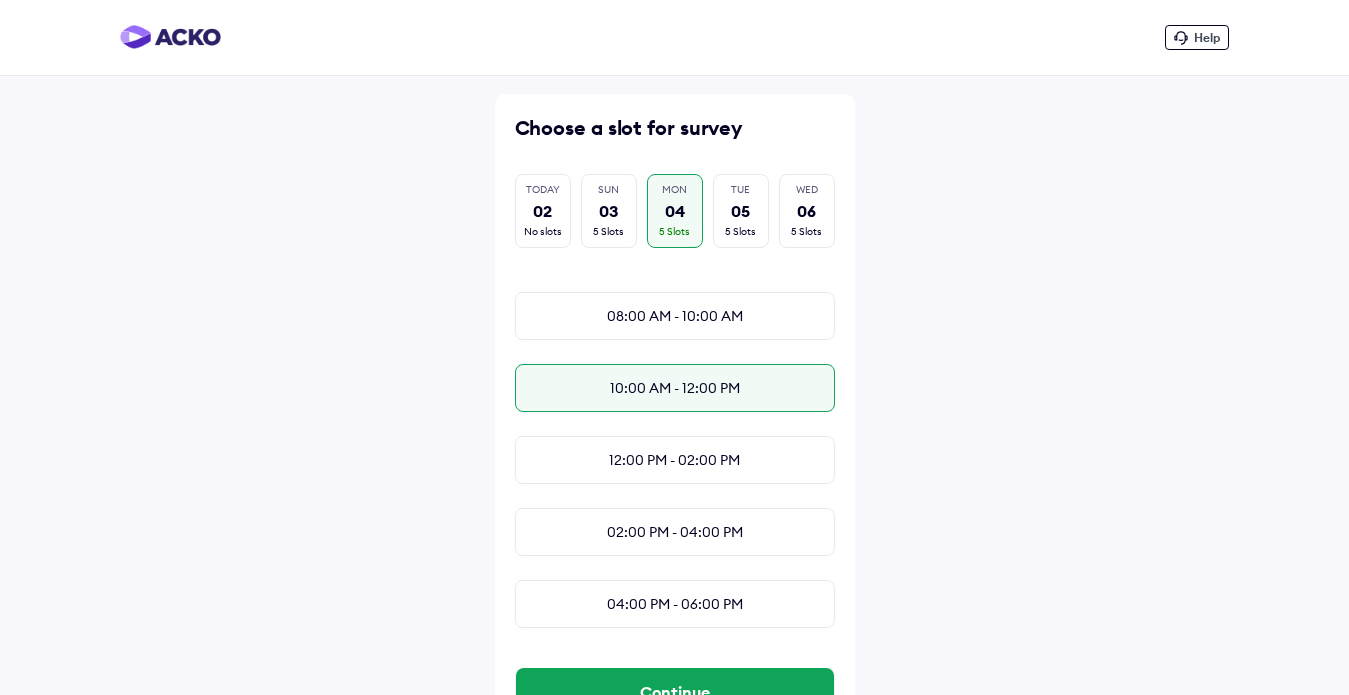 click on "Help Choose a slot for survey TODAY 02 No slots SUN 03 5 Slots MON 04 5 Slots TUE 05 5 Slots WED 06 5 Slots 08:00 AM - 10:00 AM 10:00 AM - 12:00 PM 12:00 PM - 02:00 PM 02:00 PM - 04:00 PM 04:00 PM - 06:00 PM Continue" at bounding box center [674, 376] 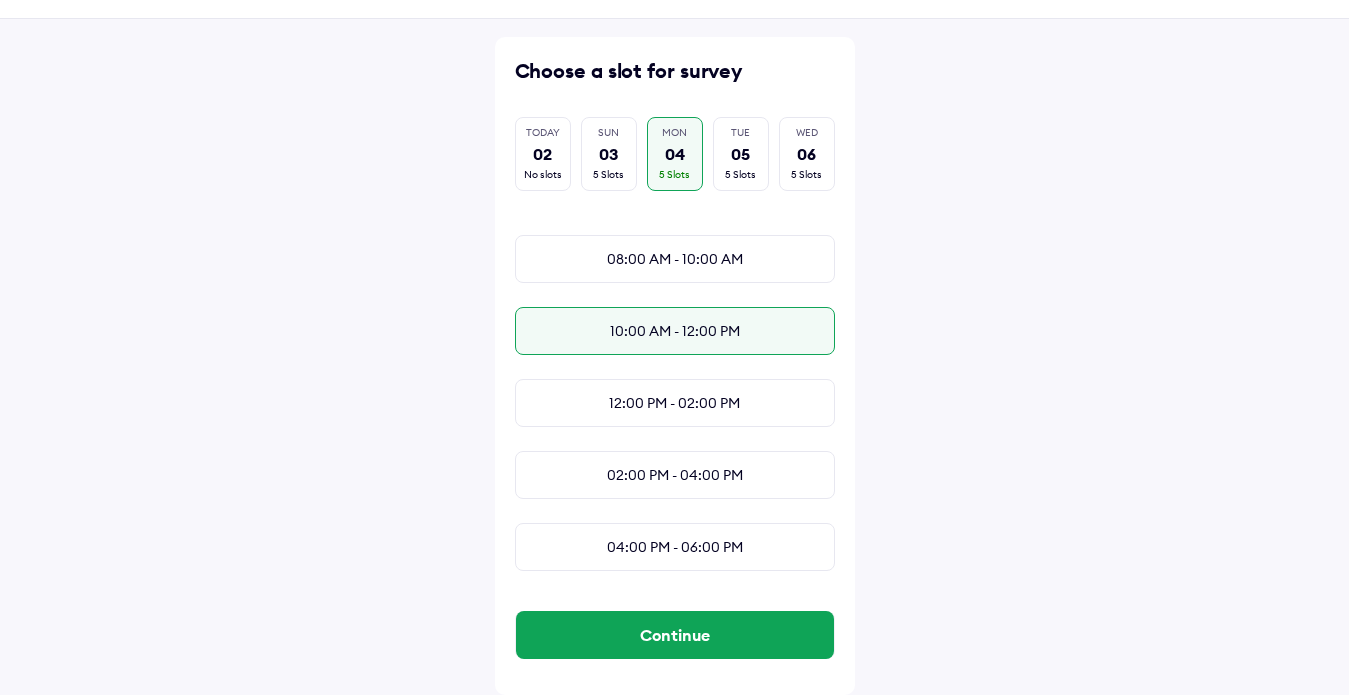 scroll, scrollTop: 74, scrollLeft: 0, axis: vertical 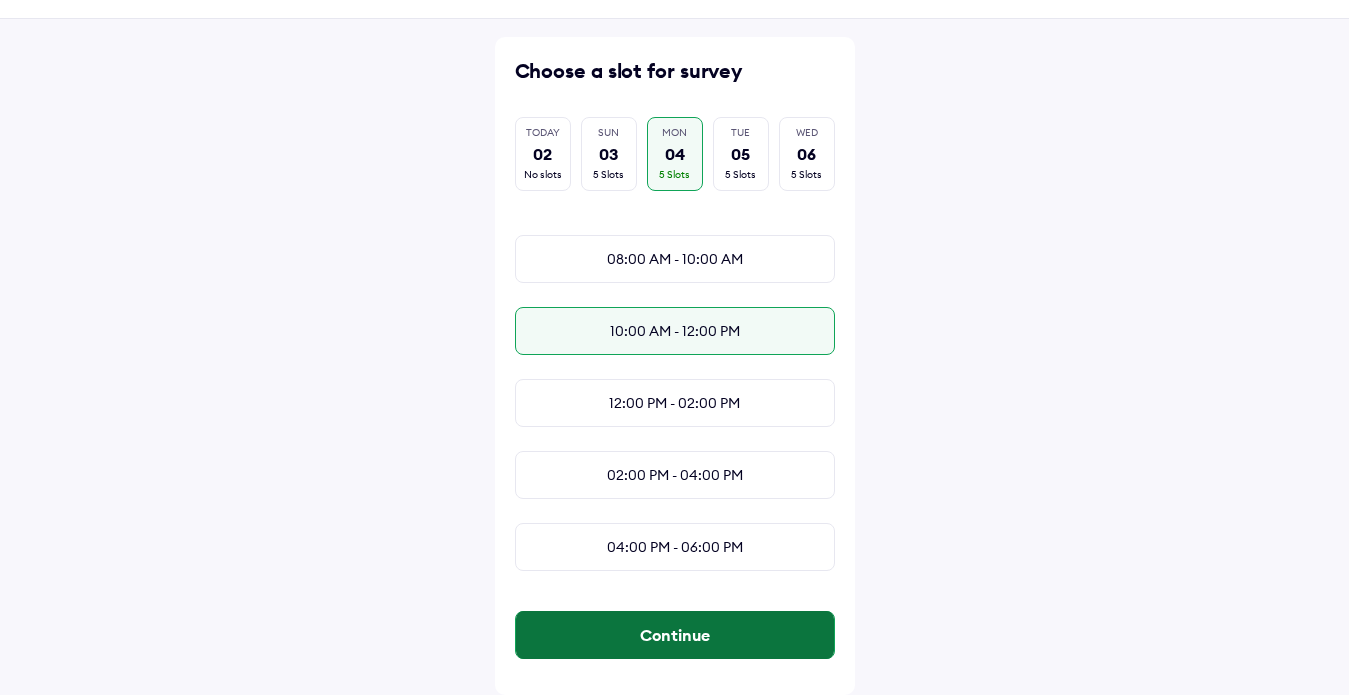 click on "Continue" at bounding box center (675, 635) 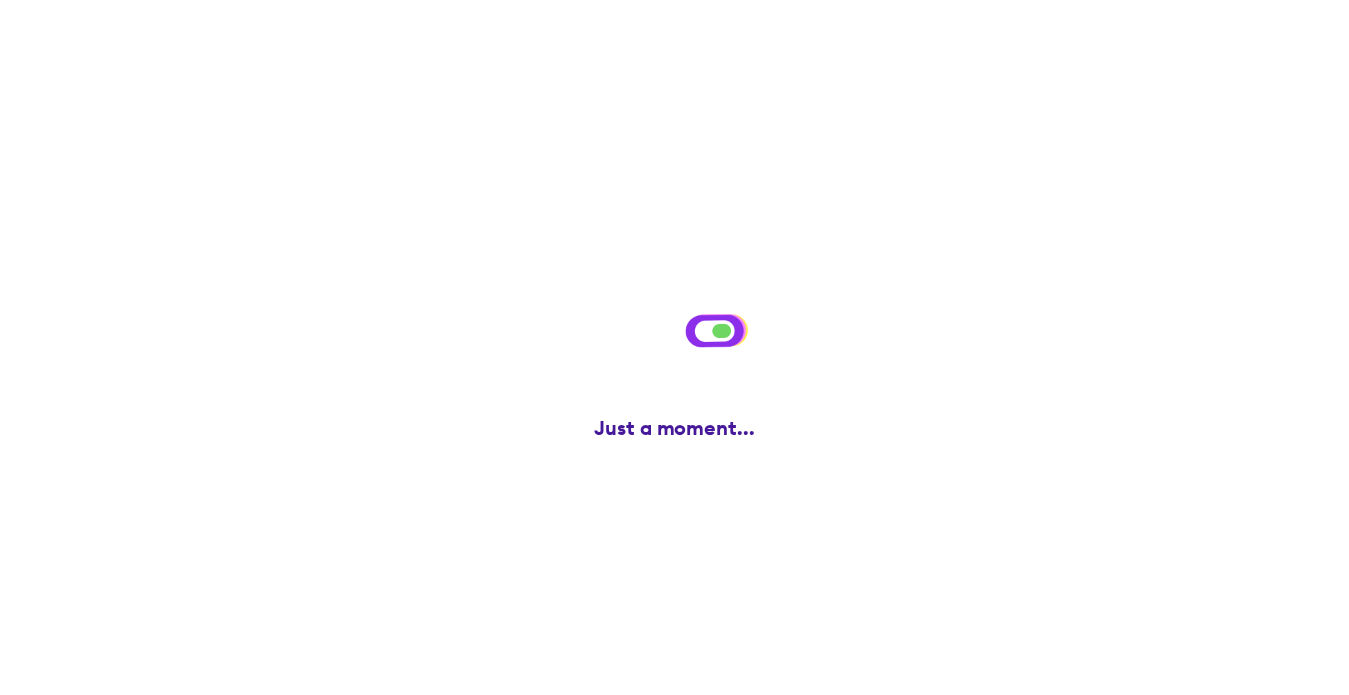 scroll, scrollTop: 0, scrollLeft: 0, axis: both 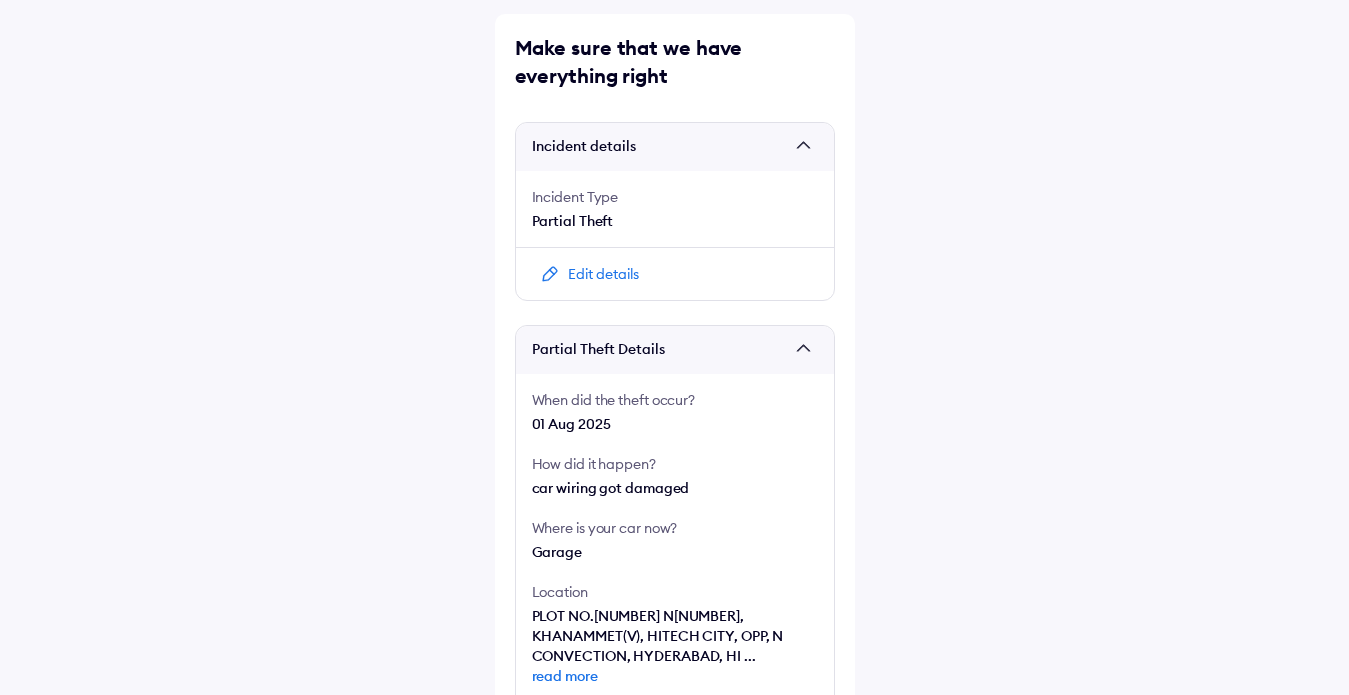 click on "Edit details" at bounding box center (603, 274) 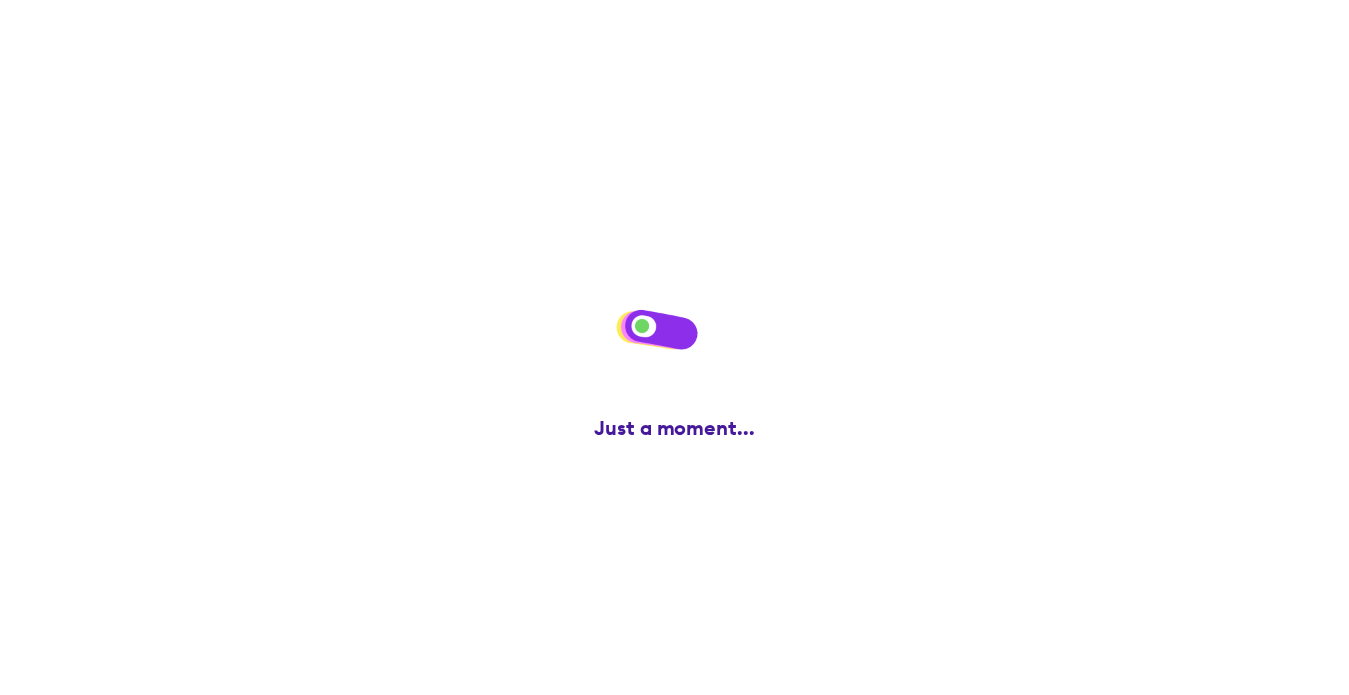 scroll, scrollTop: 0, scrollLeft: 0, axis: both 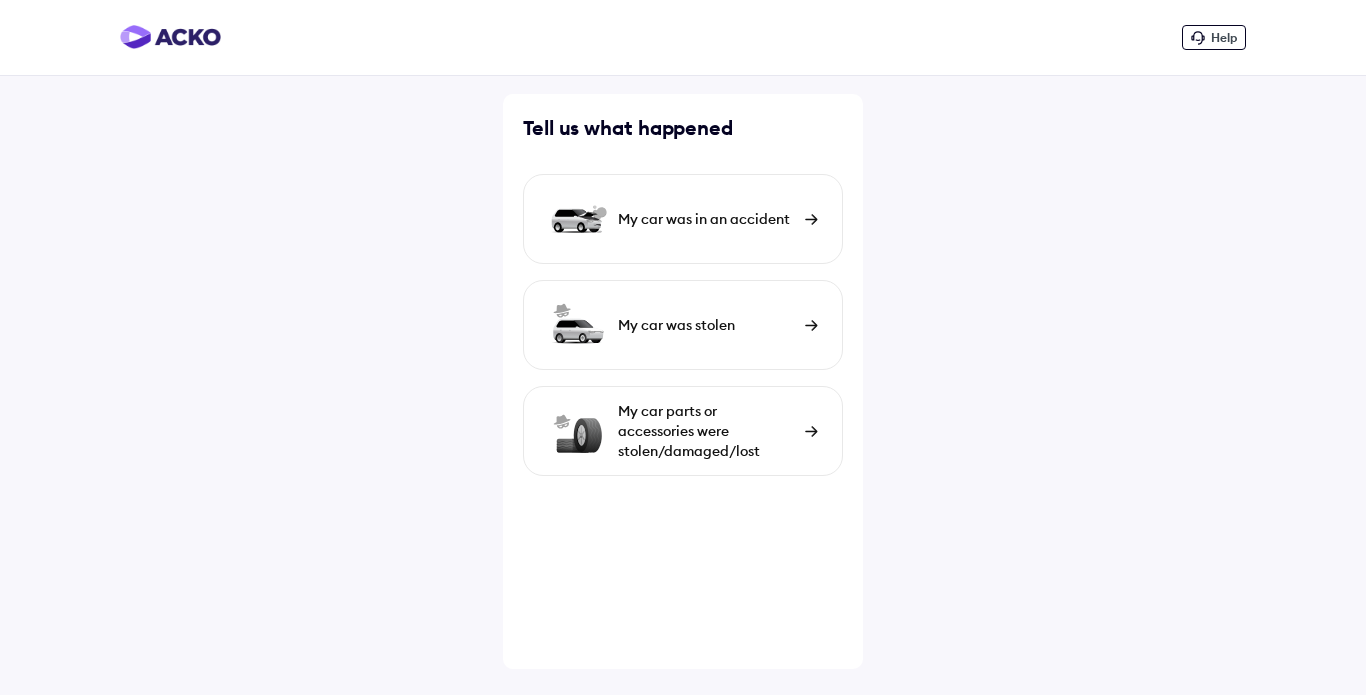 click on "My car parts or accessories were stolen/damaged/lost" at bounding box center [706, 431] 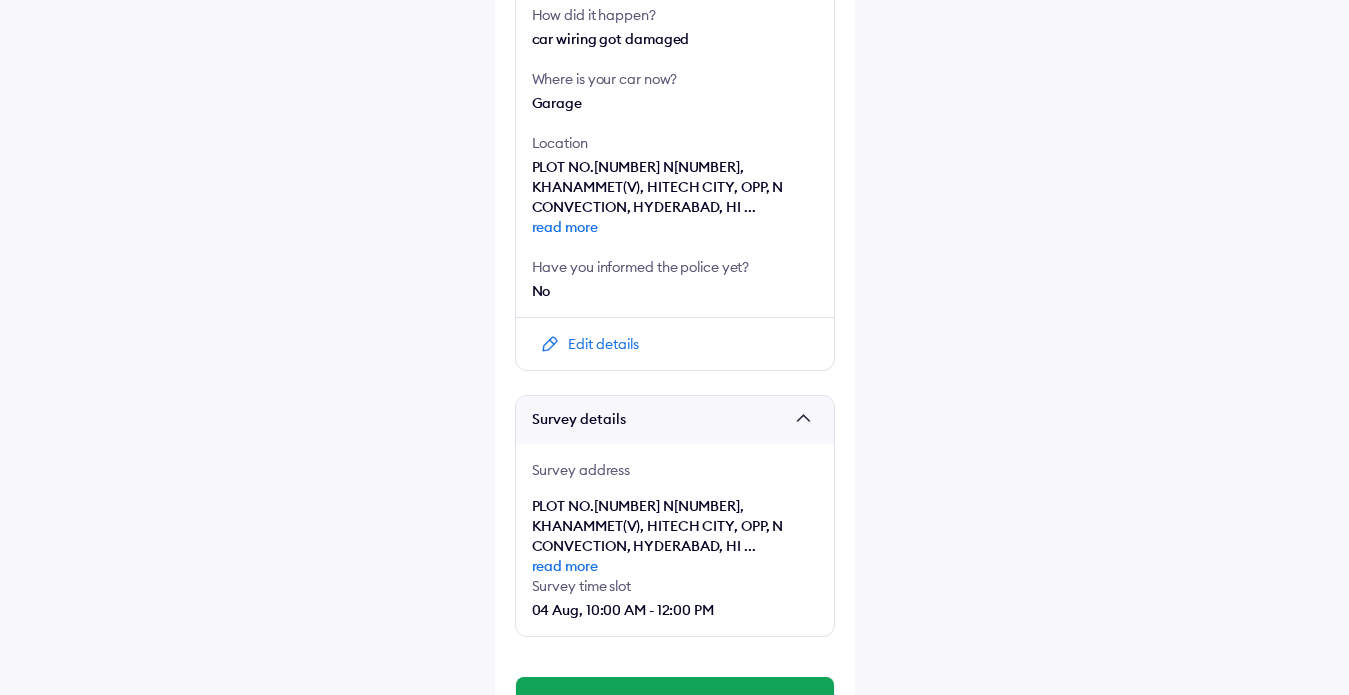 scroll, scrollTop: 595, scrollLeft: 0, axis: vertical 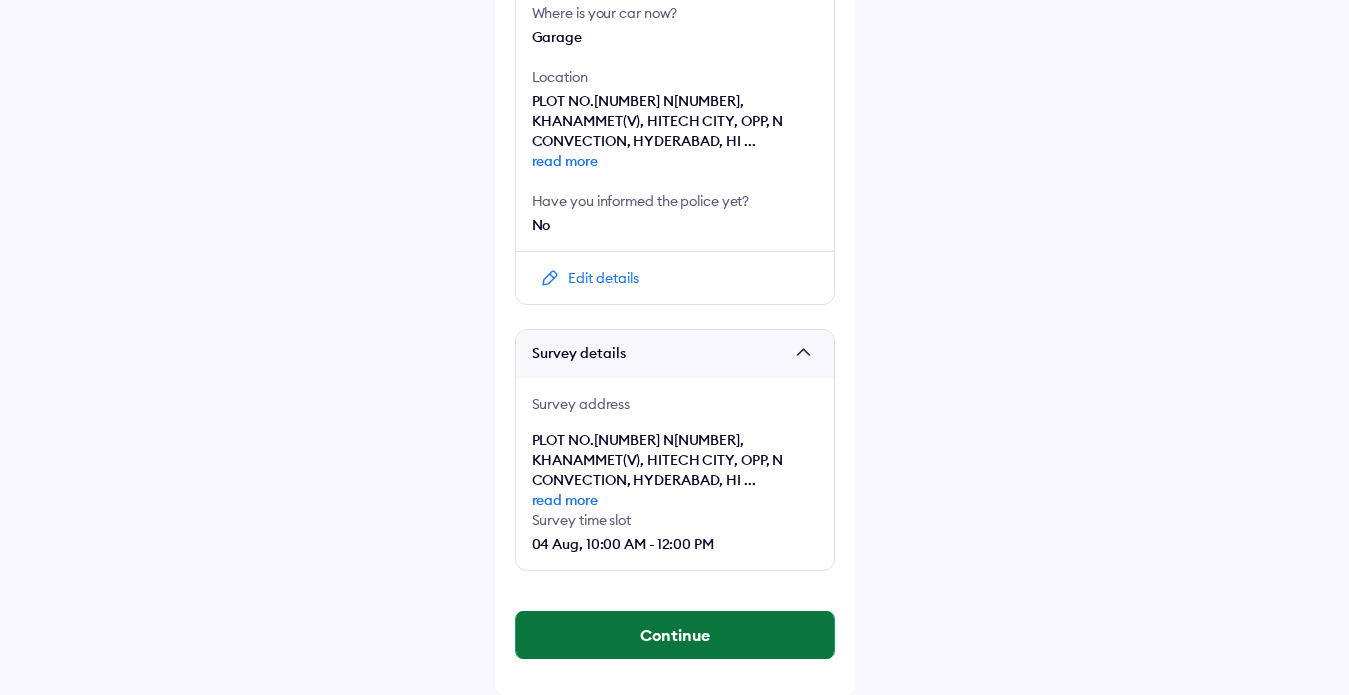 click on "Continue" at bounding box center [675, 635] 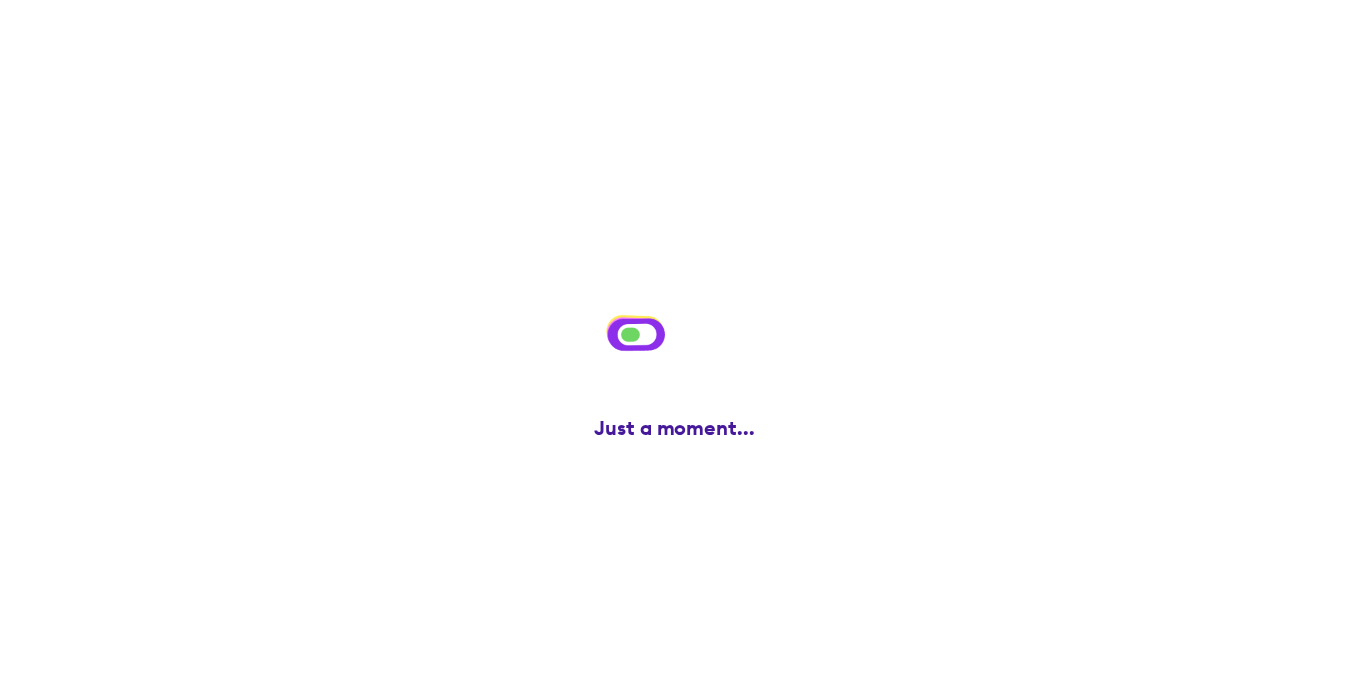 scroll, scrollTop: 0, scrollLeft: 0, axis: both 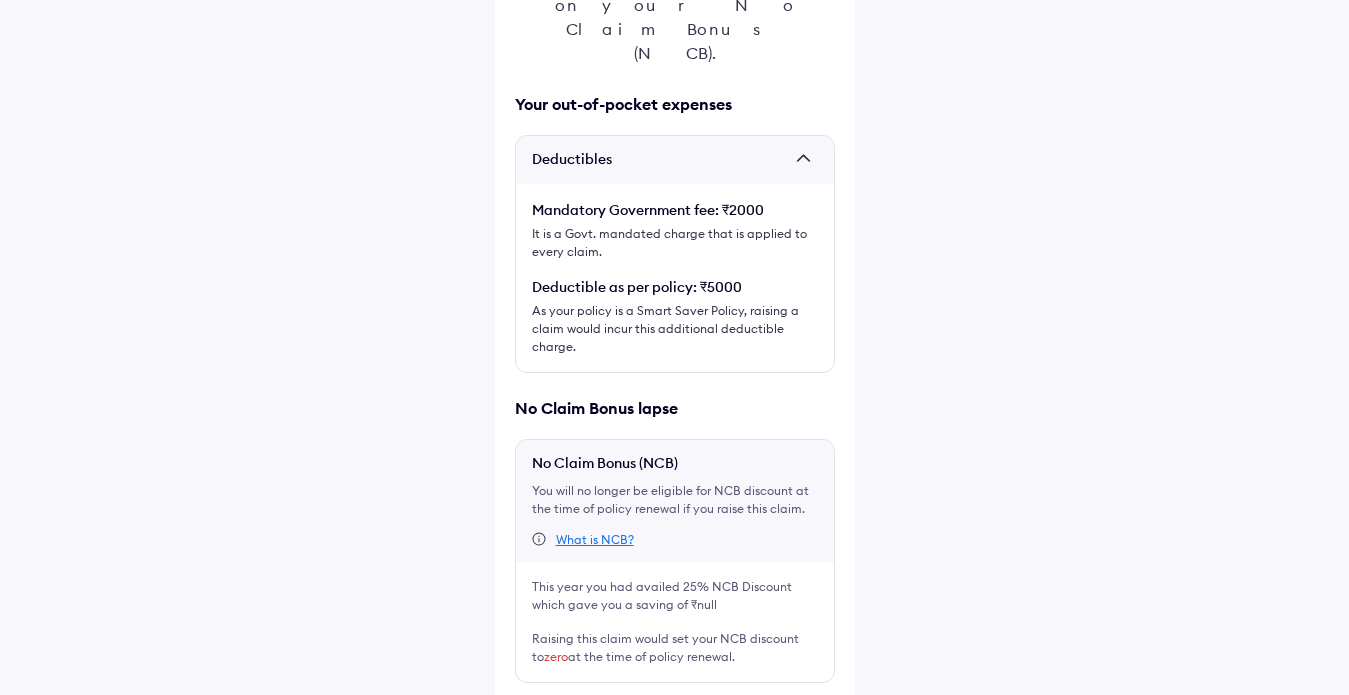 click at bounding box center (523, 715) 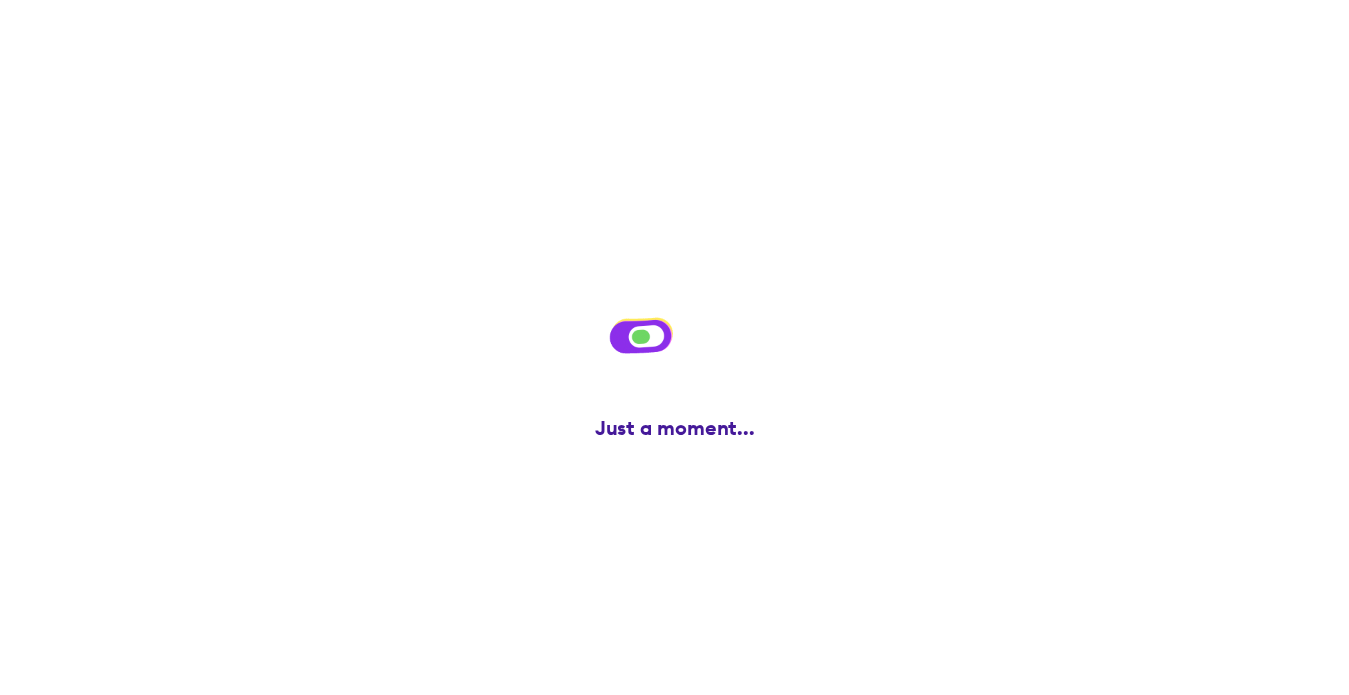 scroll, scrollTop: 0, scrollLeft: 0, axis: both 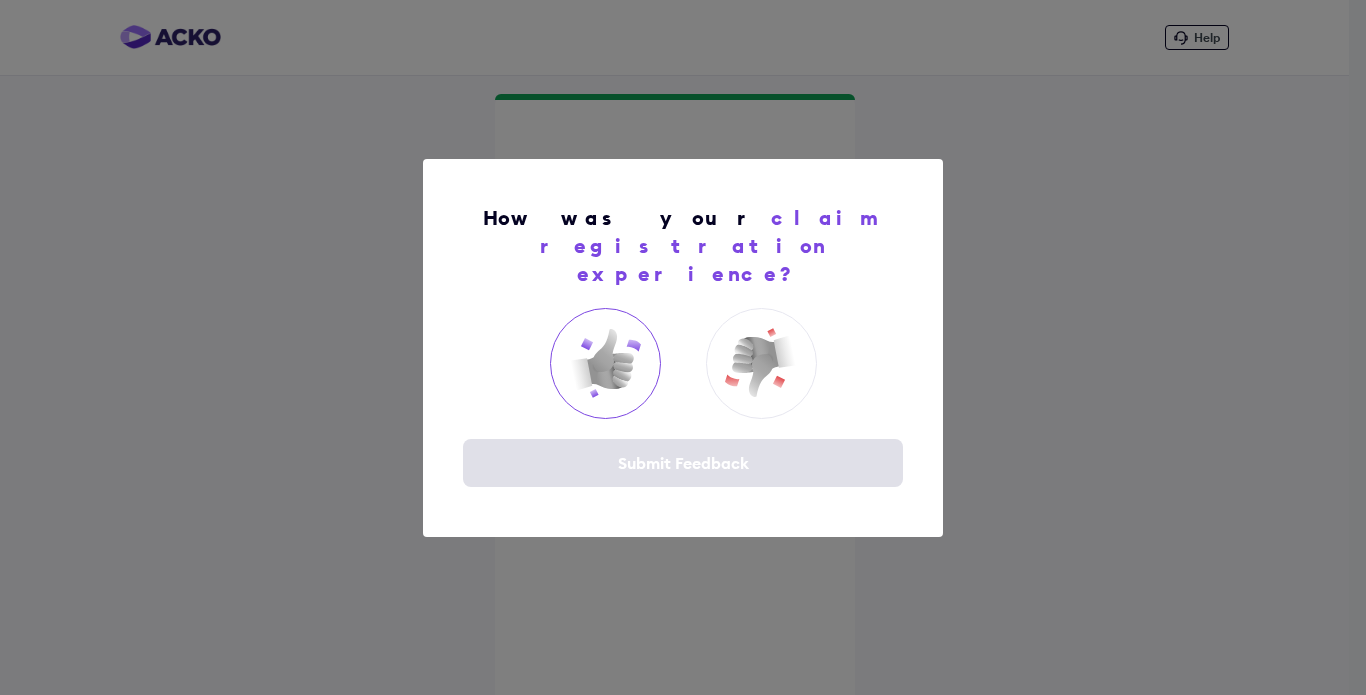 click at bounding box center [605, 363] 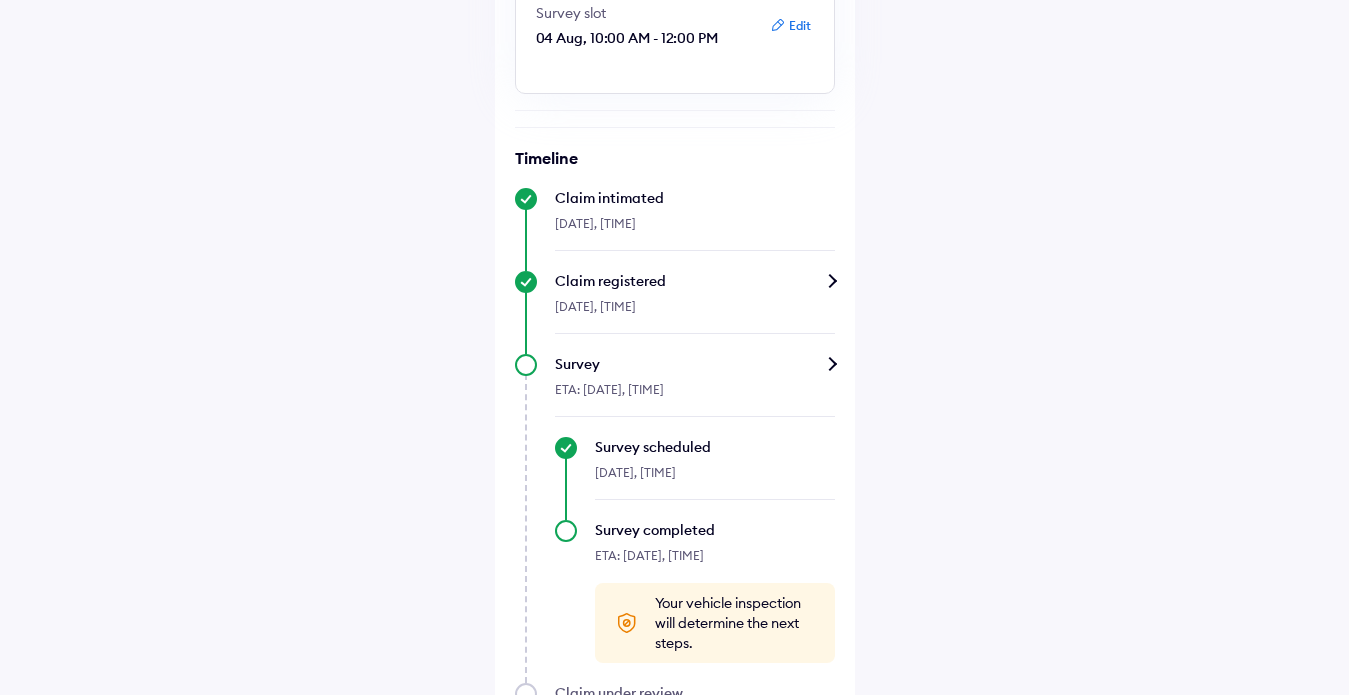 scroll, scrollTop: 426, scrollLeft: 0, axis: vertical 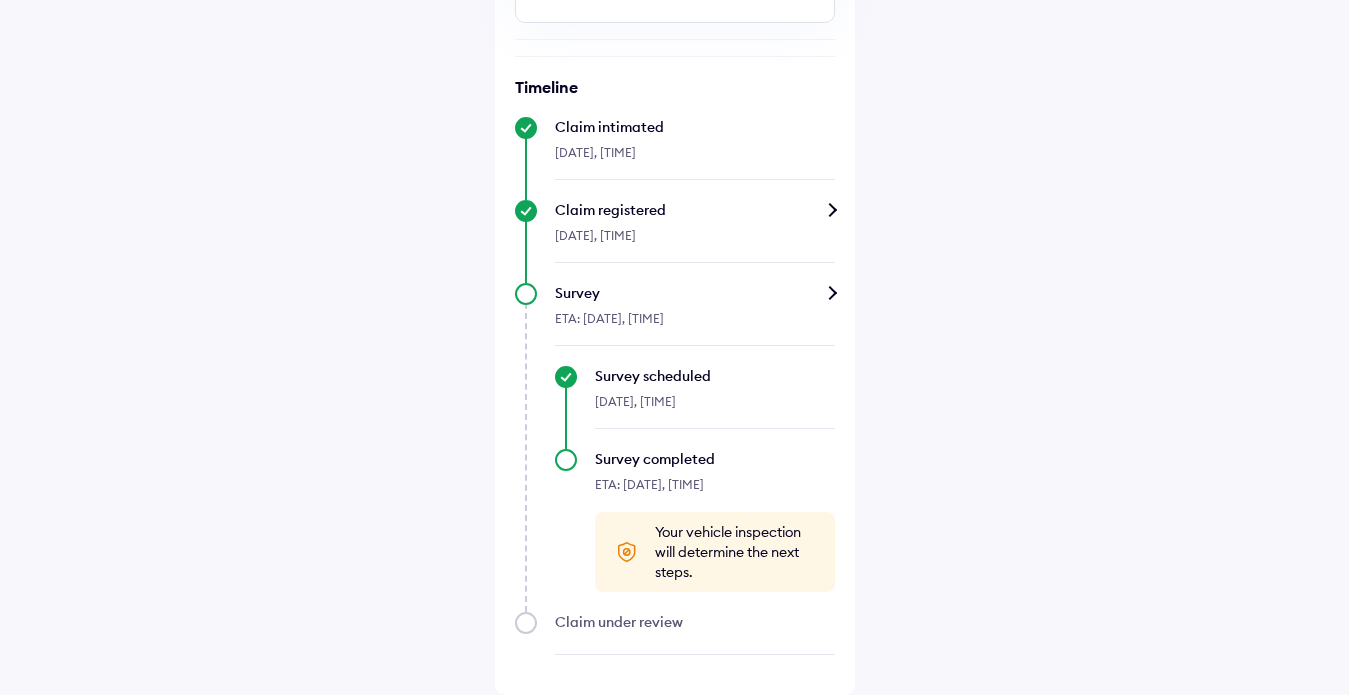 click on "Help Claim status Info Your car survey is scheduled An ACKO crew member will visit you on the scheduled date and time. Survey slot 04 Aug, 10:00 AM - 12:00 PM Edit Timeline Claim intimated 02-Aug-2025, 3:06 PM Claim registered 02-Aug-2025, 3:06 PM Survey ETA: 04-Aug-2025, 12:00 PM Survey scheduled 02-Aug-2025, 3:06 PM Survey completed ETA: 04-Aug-2025, 12:00 PM Your vehicle inspection will determine the next steps. Claim under review" at bounding box center [674, 134] 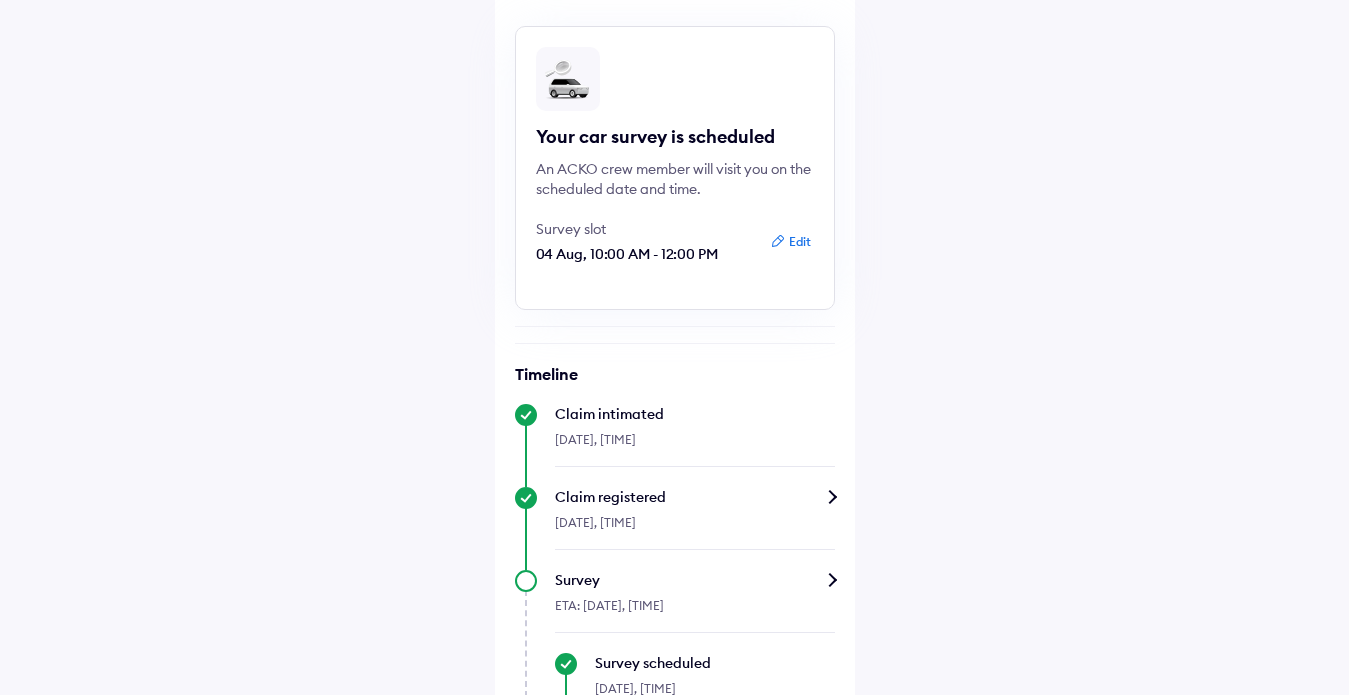 scroll, scrollTop: 144, scrollLeft: 0, axis: vertical 